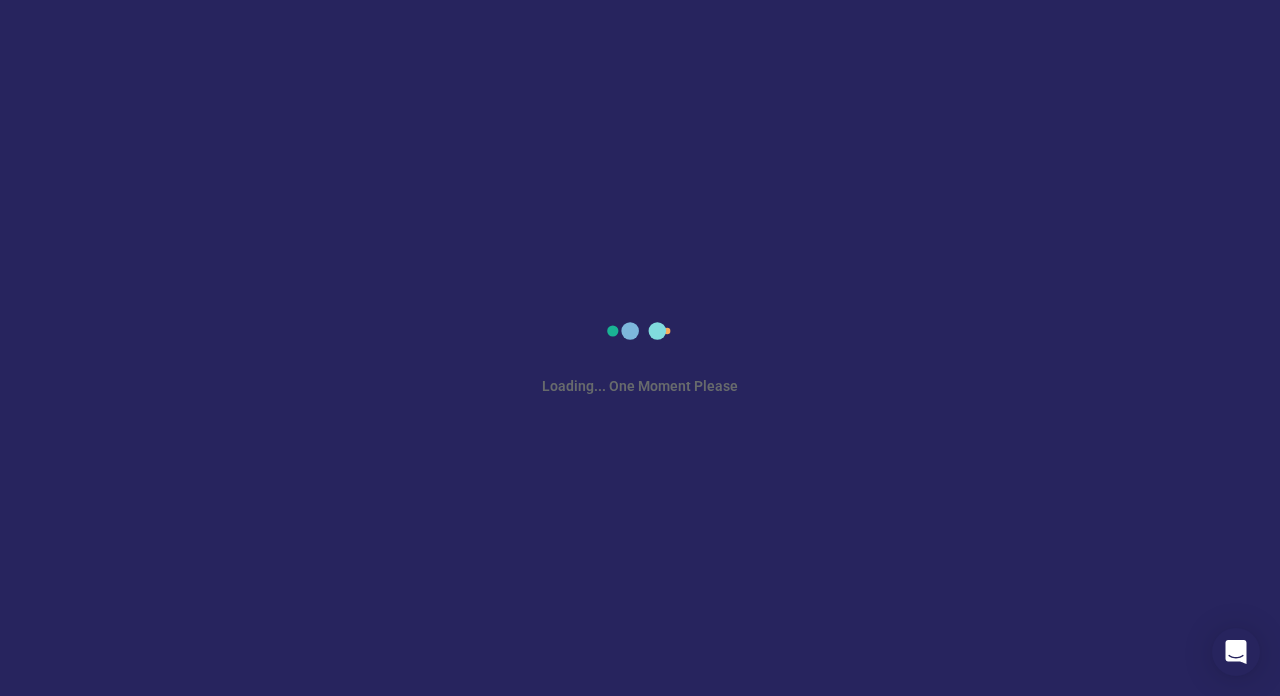 scroll, scrollTop: 0, scrollLeft: 0, axis: both 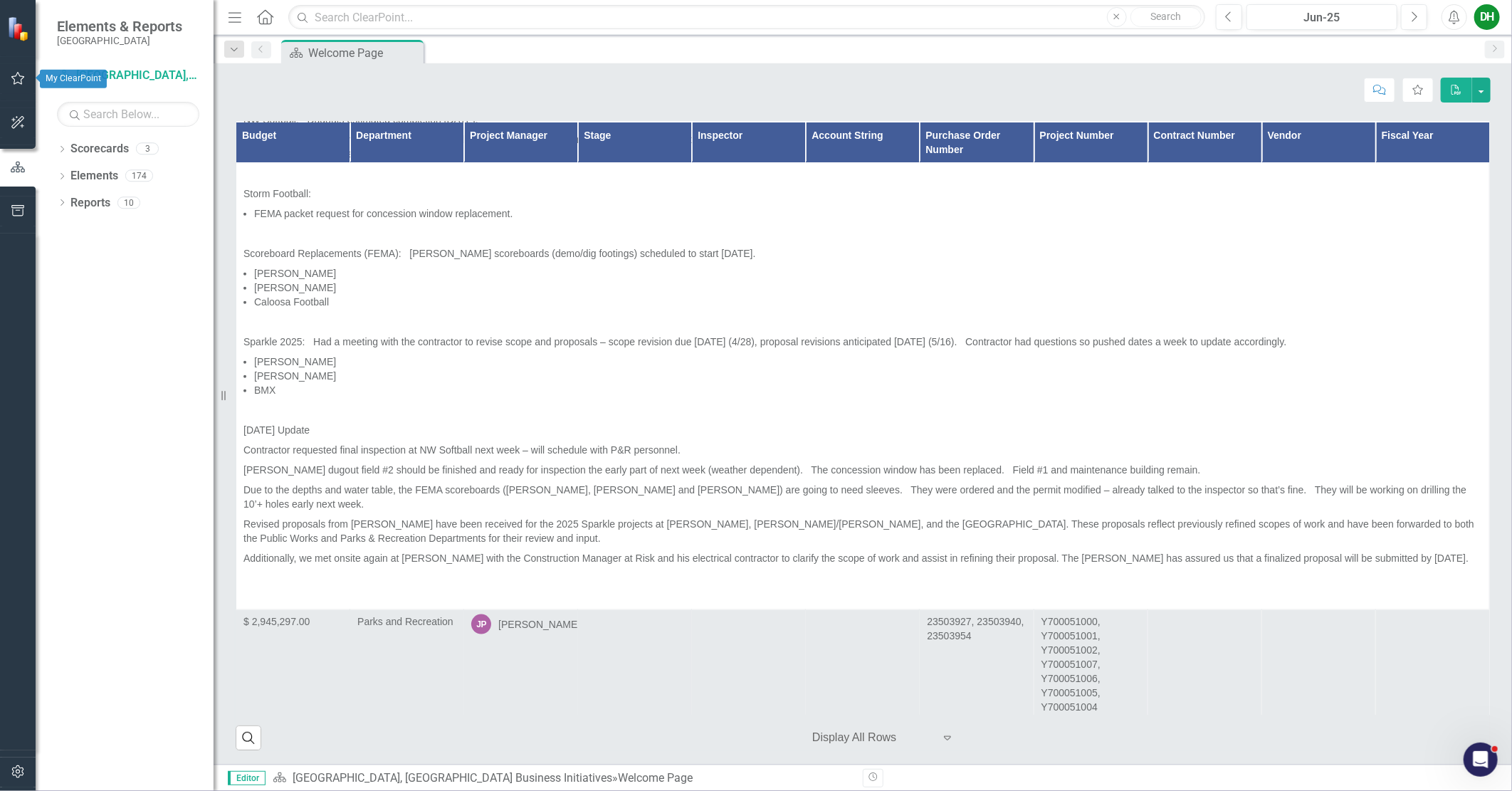click 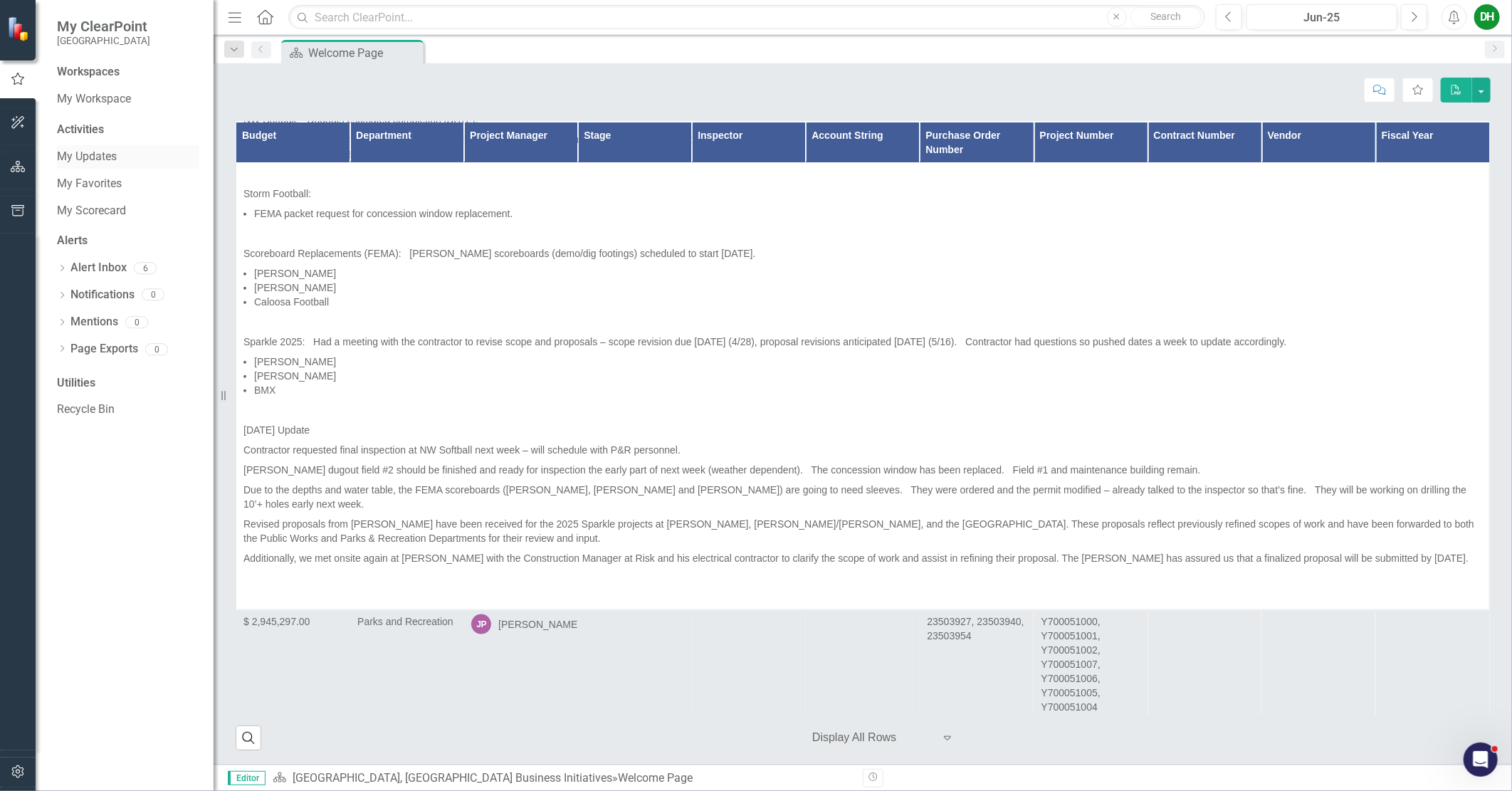 click on "My Updates" at bounding box center [128, 157] 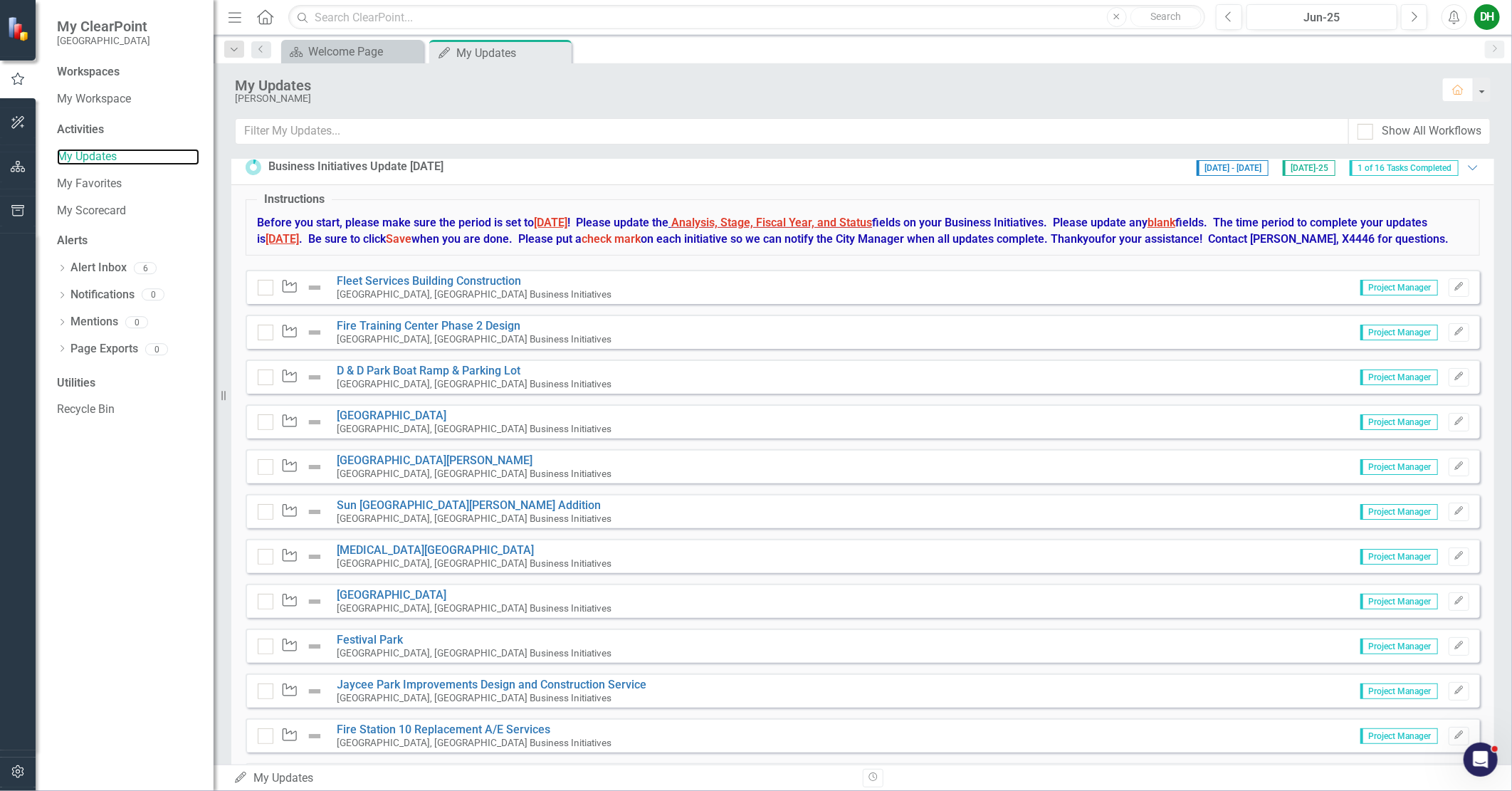 scroll, scrollTop: 0, scrollLeft: 0, axis: both 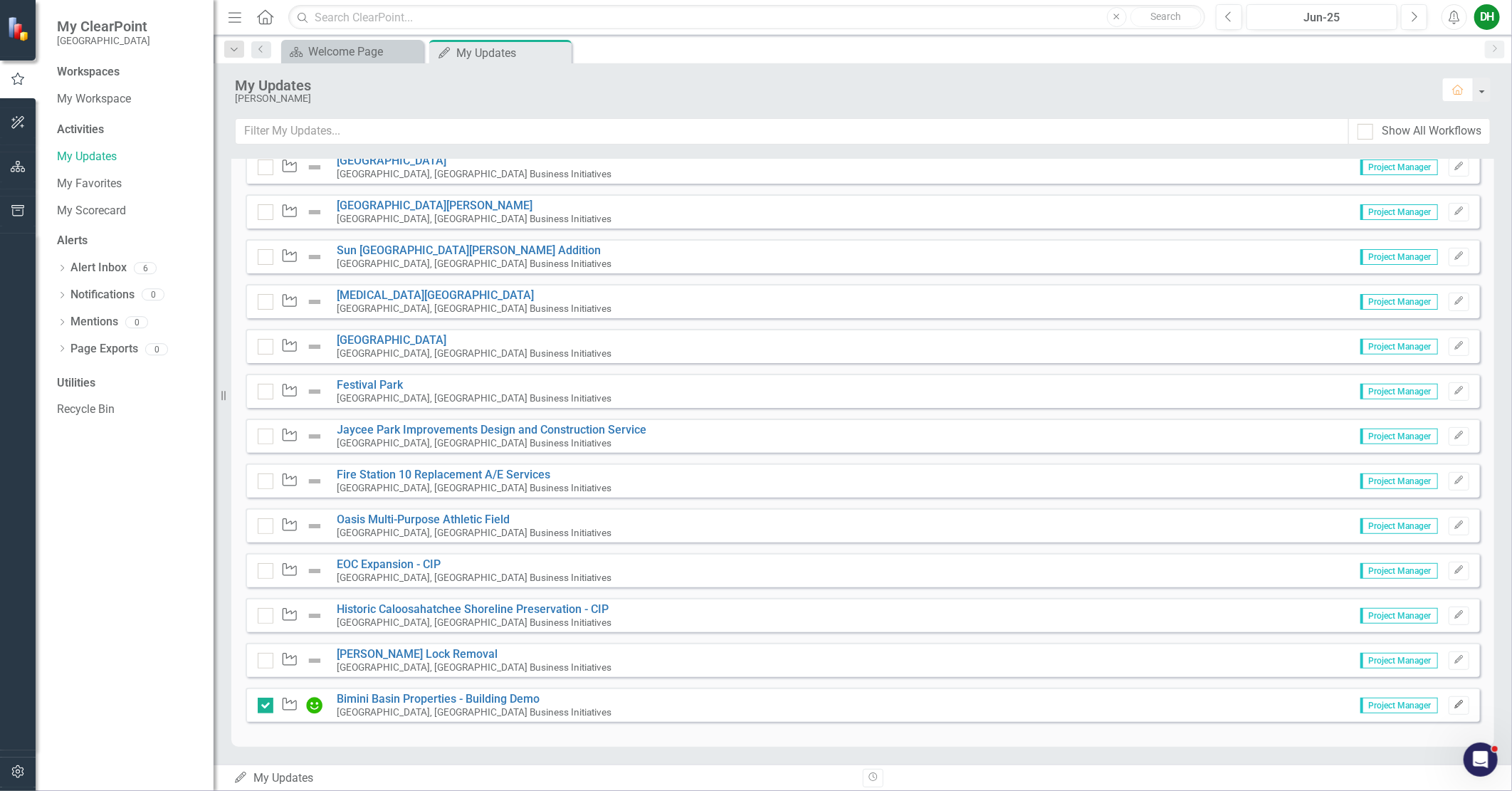 click on "Edit" 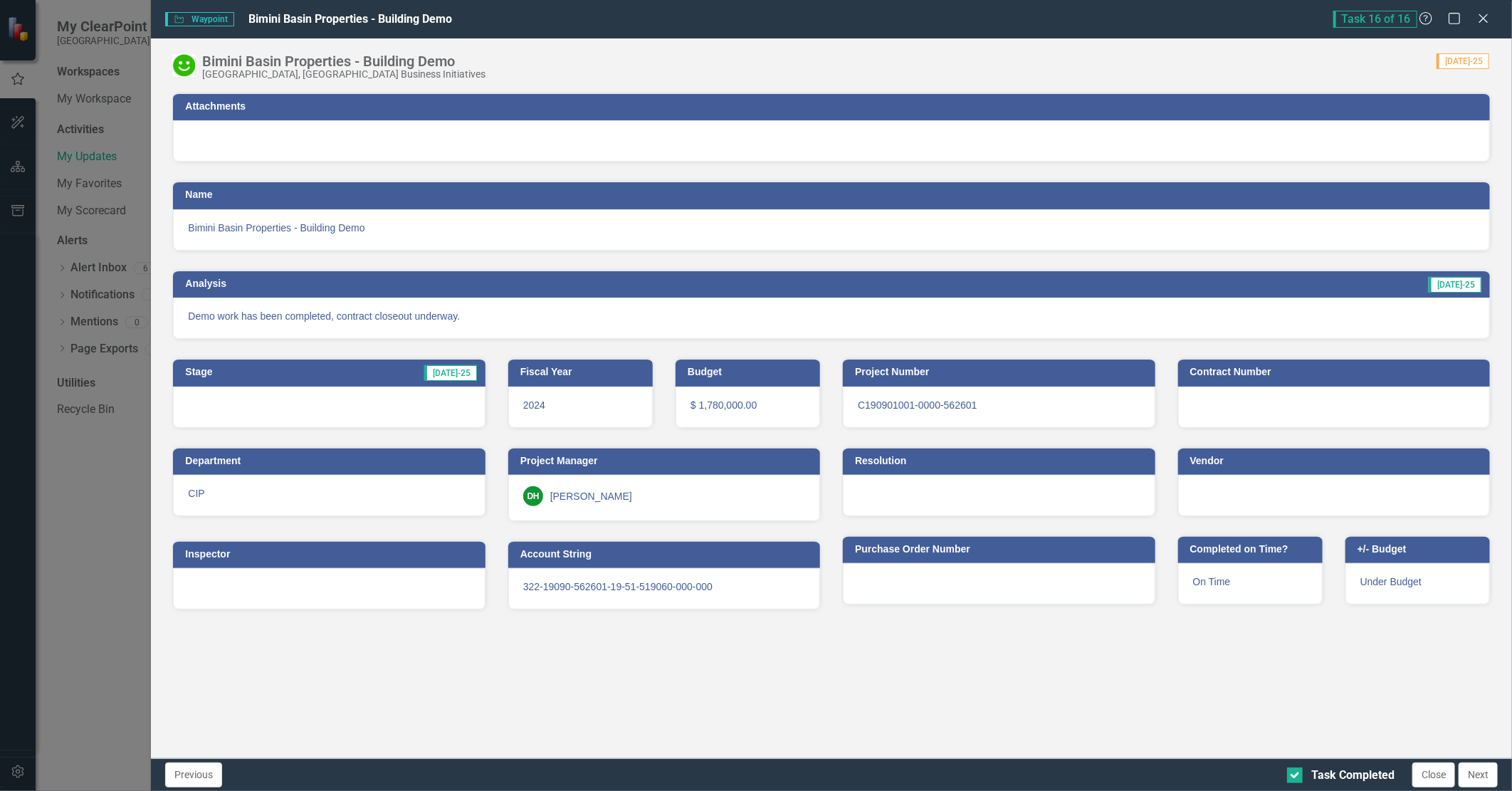 click on "Close" at bounding box center (1434, 775) 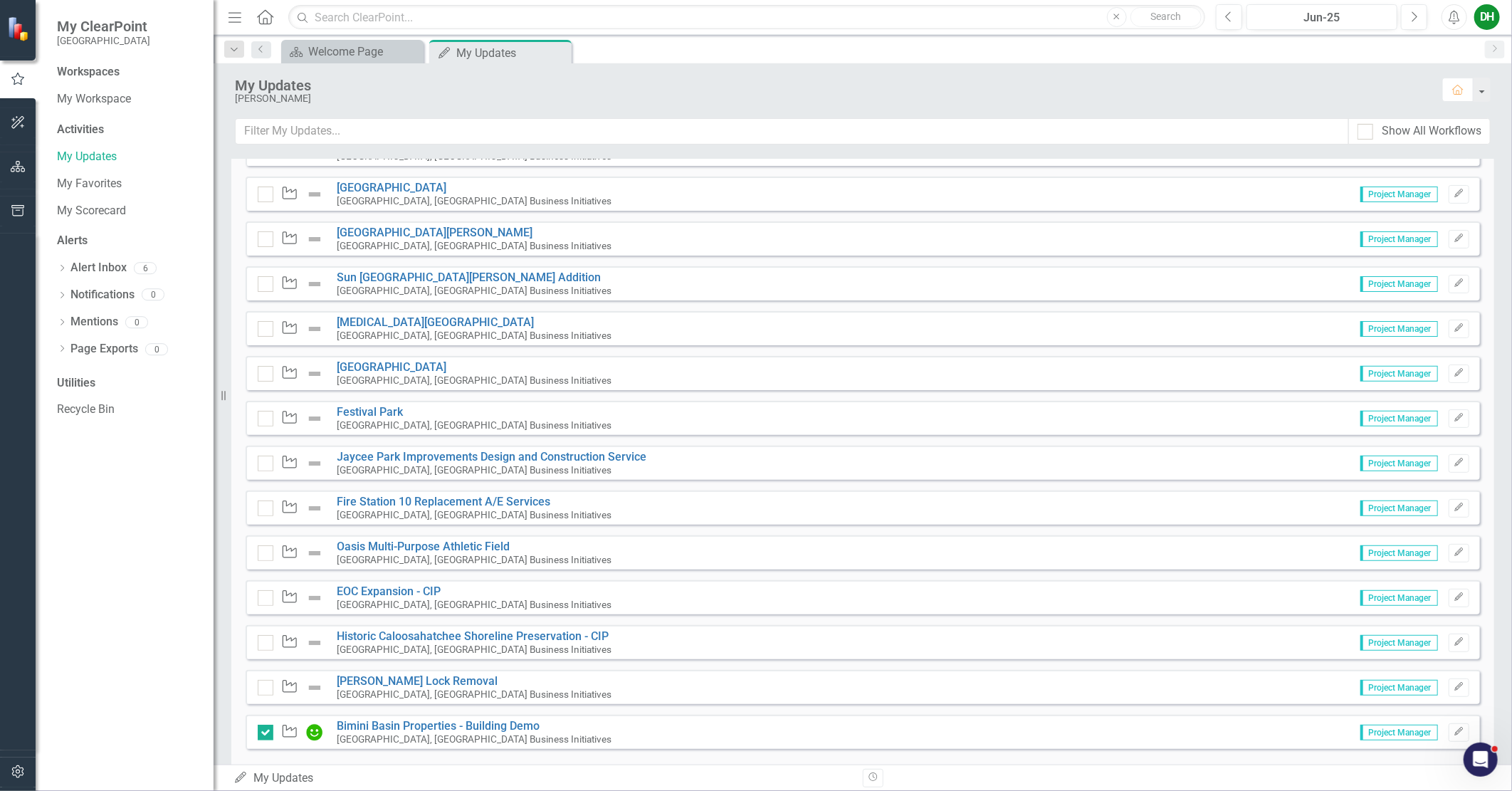 scroll, scrollTop: 0, scrollLeft: 0, axis: both 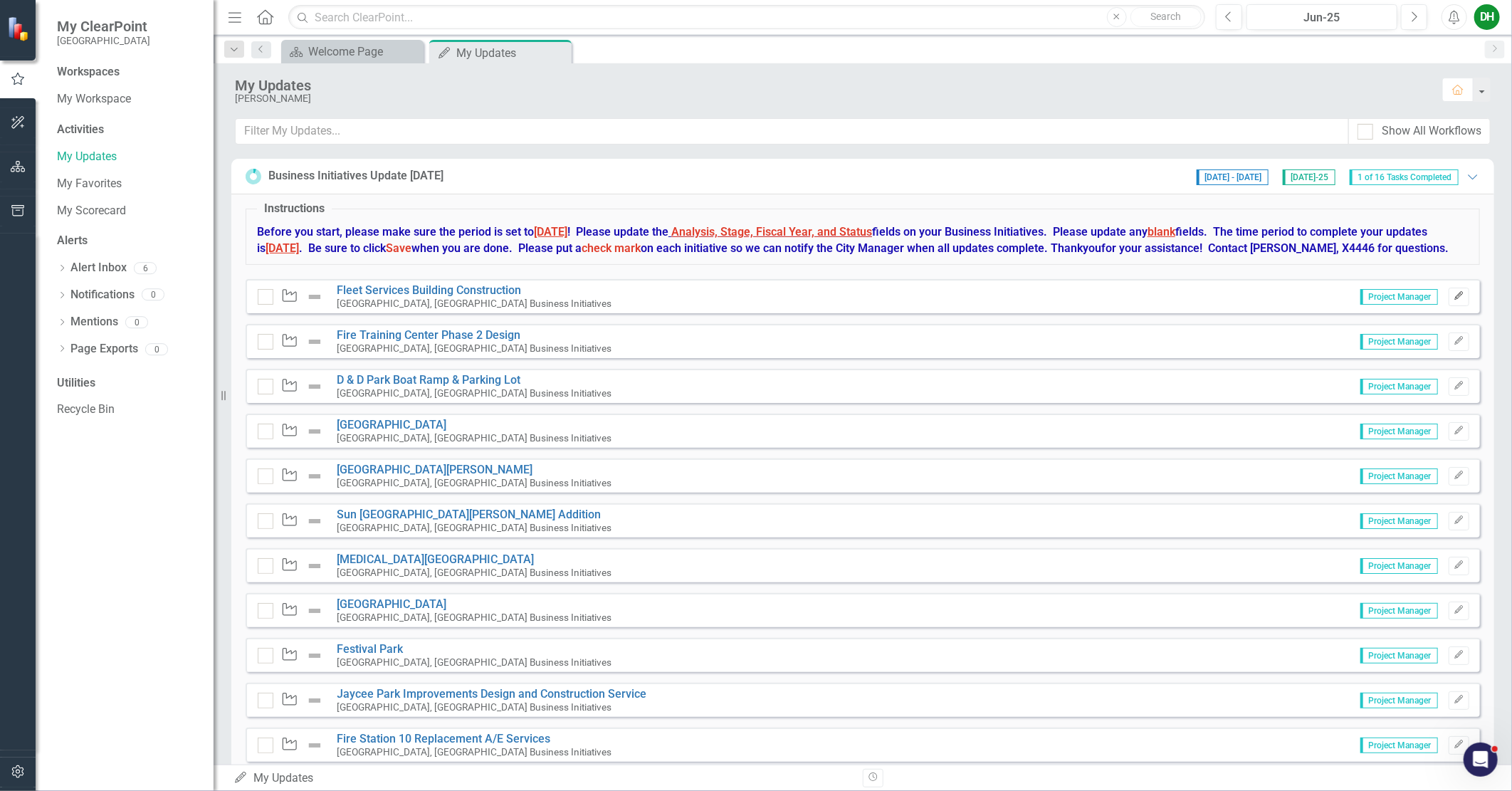 click on "Edit" 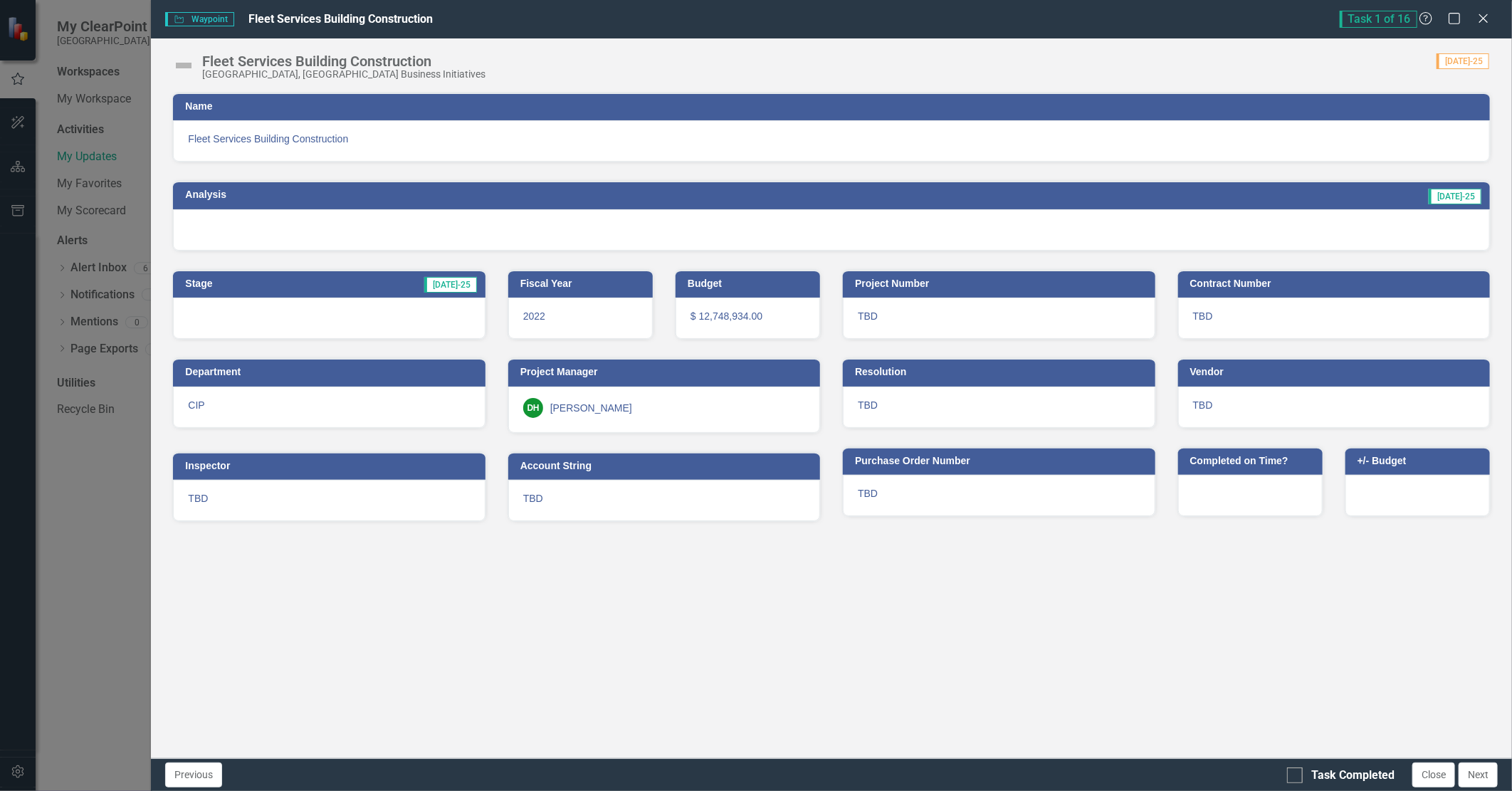 click on "Fleet Services Building Construction" at bounding box center (344, 61) 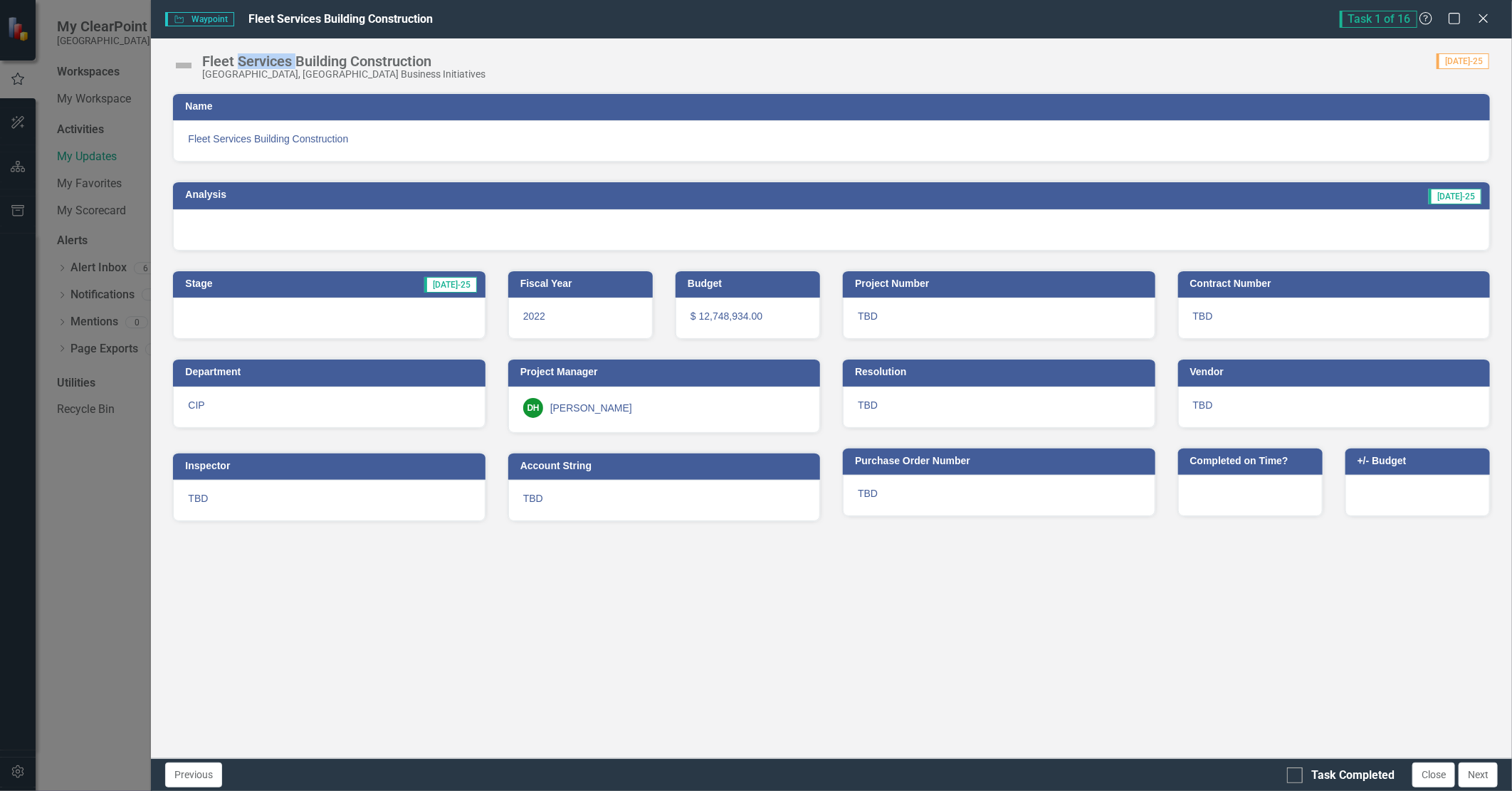 click on "Fleet Services Building Construction" at bounding box center [344, 61] 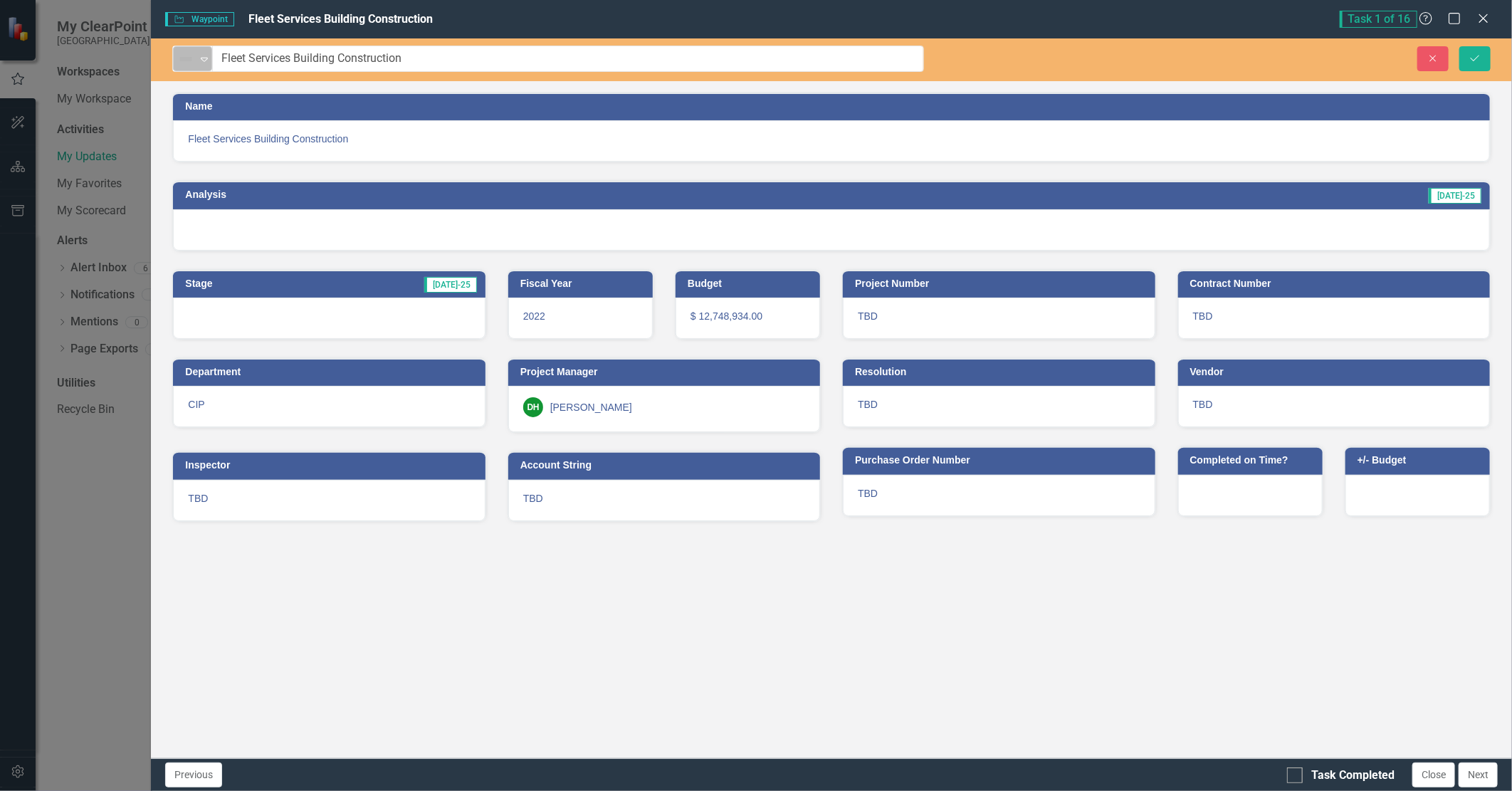 click on "Expand" 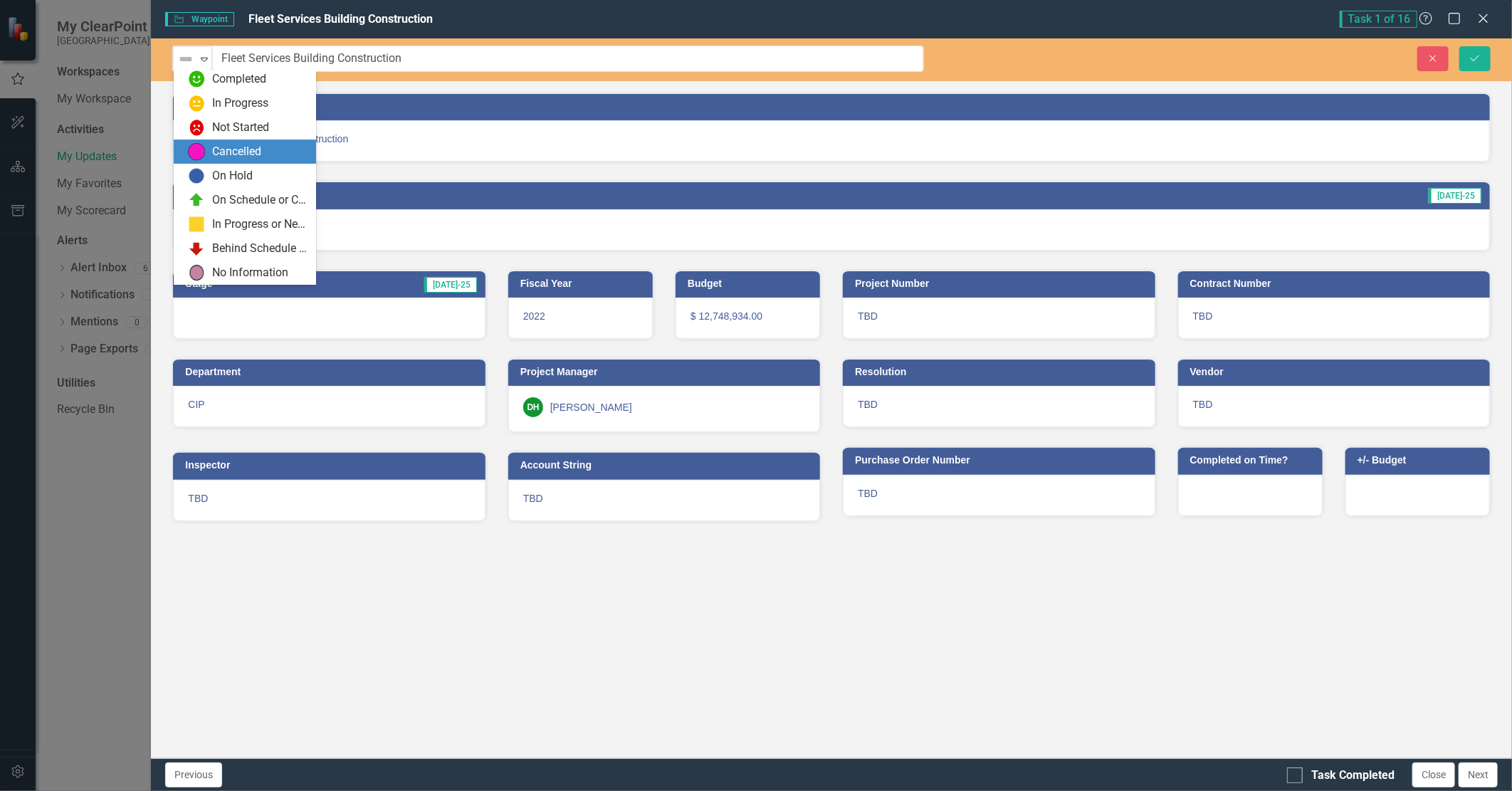 scroll, scrollTop: 0, scrollLeft: 0, axis: both 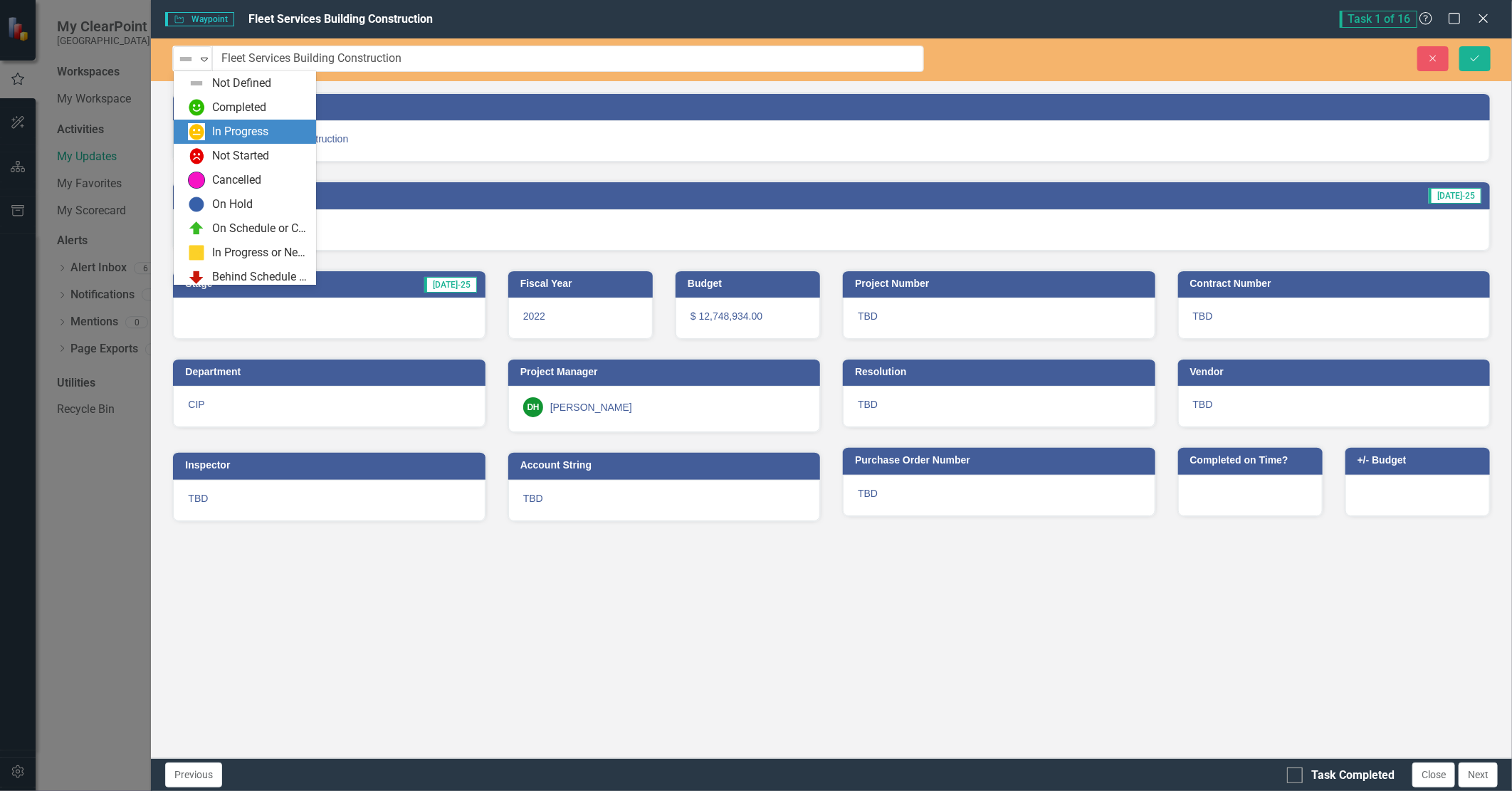 click on "In Progress" at bounding box center [248, 132] 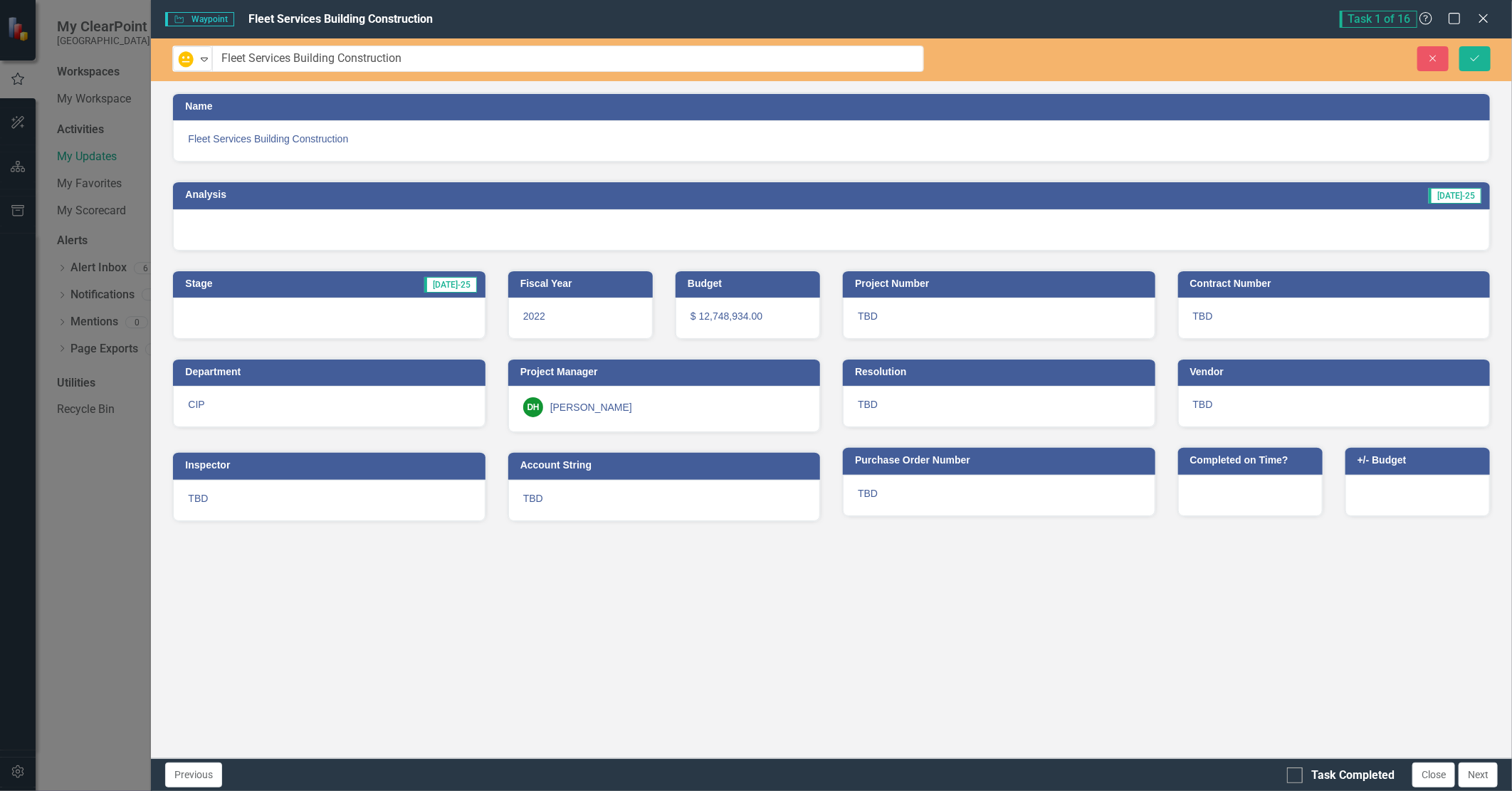 click at bounding box center (831, 230) 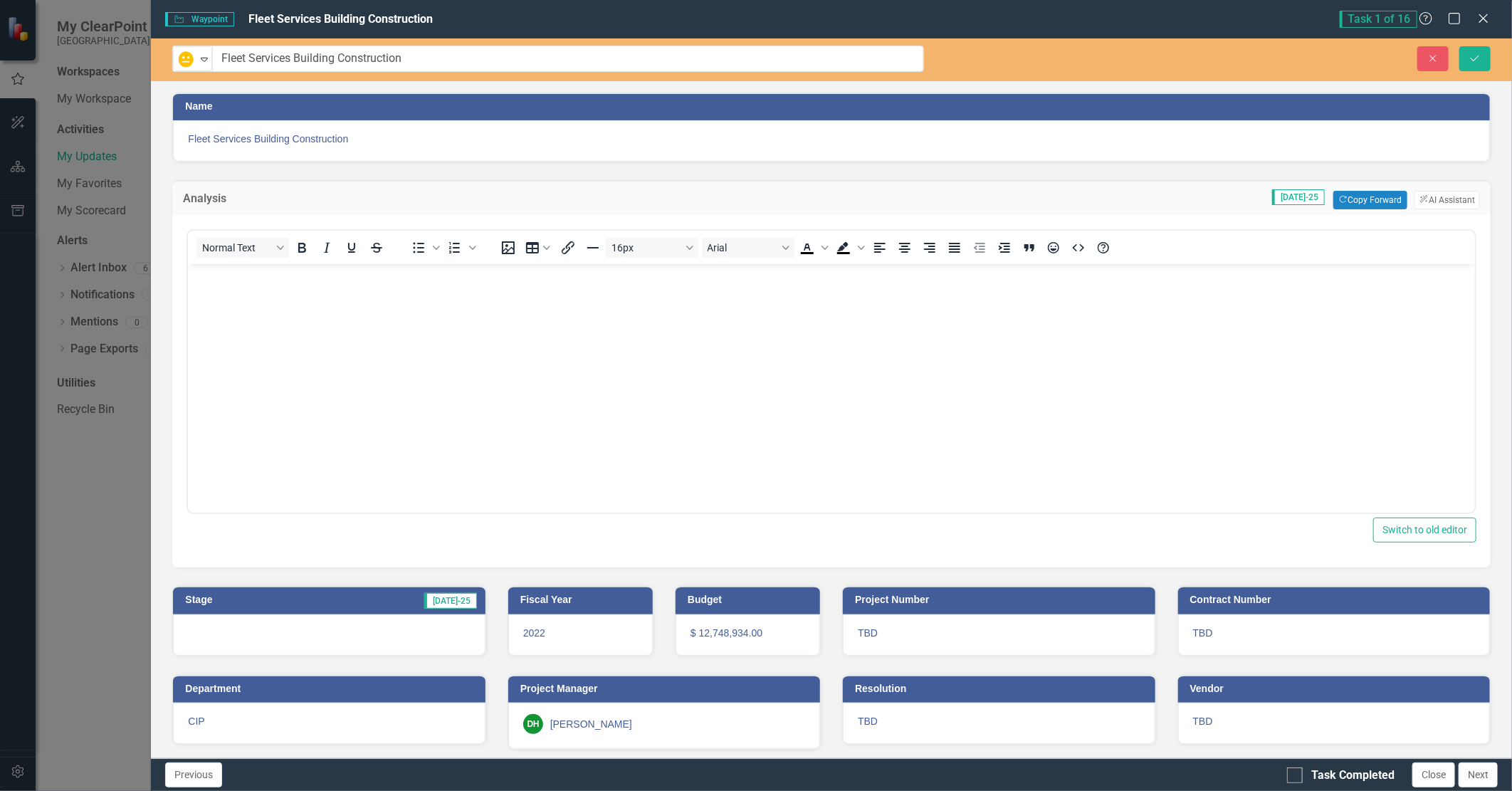 scroll, scrollTop: 0, scrollLeft: 0, axis: both 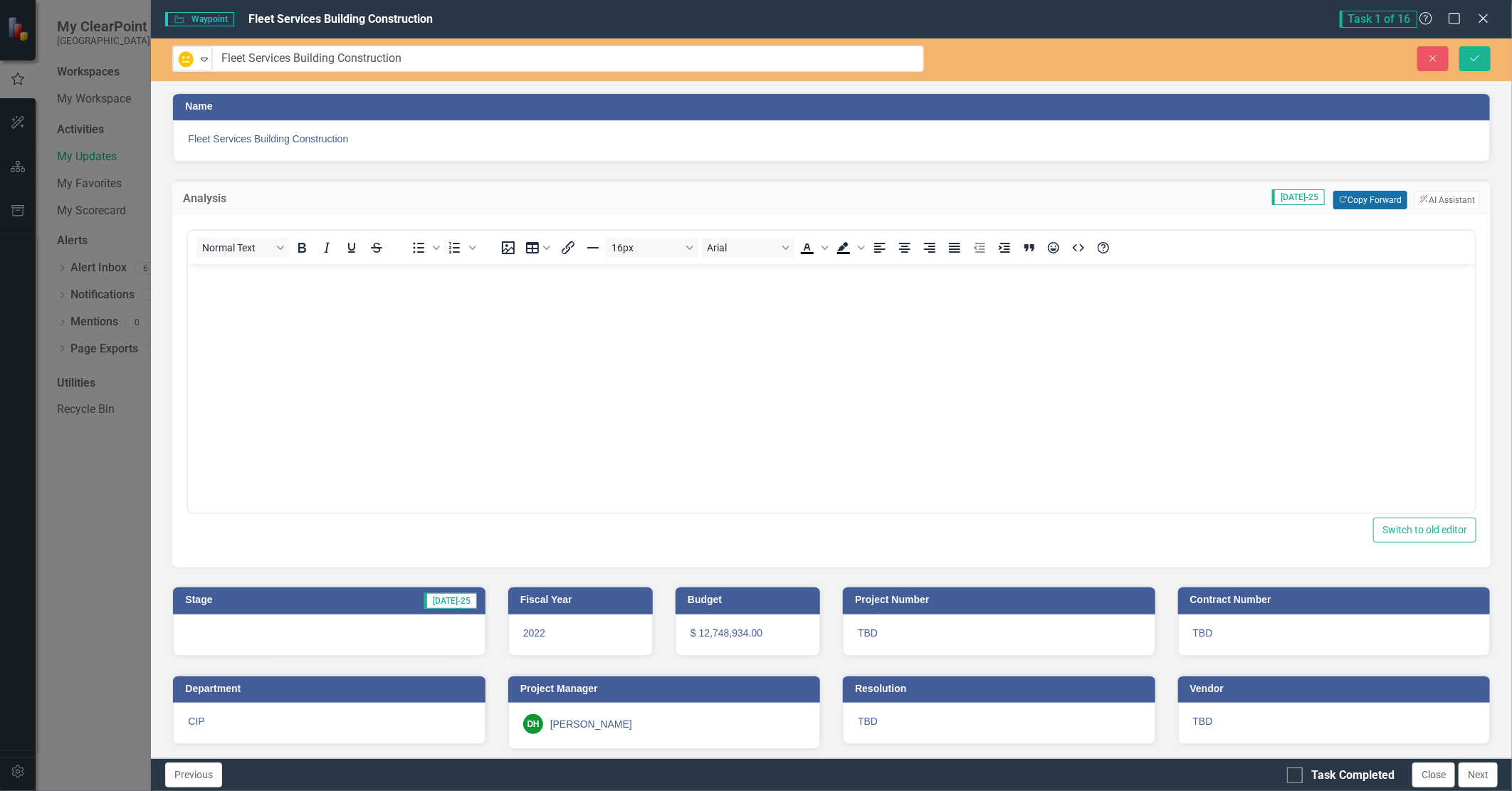 click on "Copy Forward  Copy Forward" at bounding box center [1370, 200] 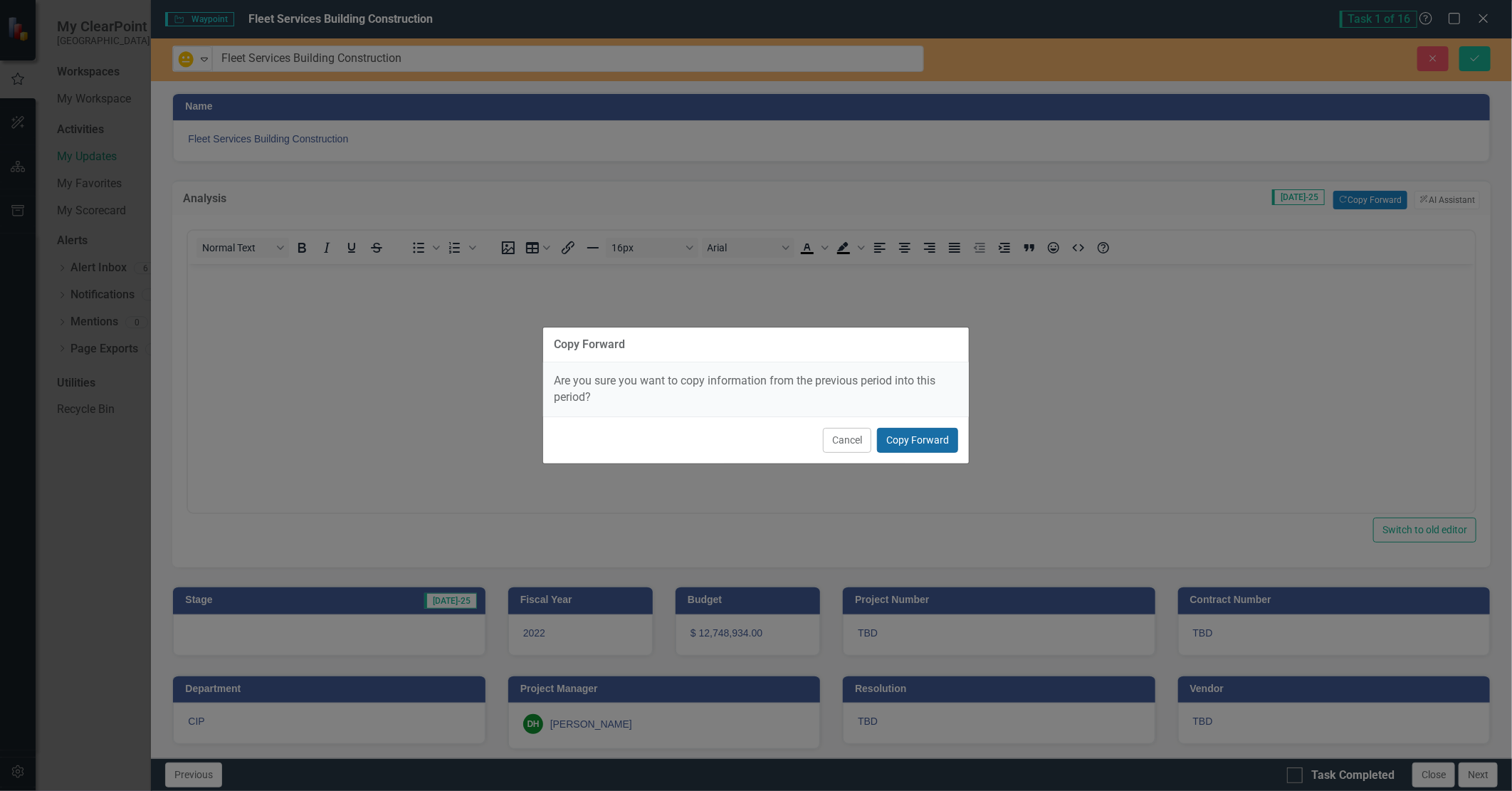 click on "Copy Forward" at bounding box center [918, 440] 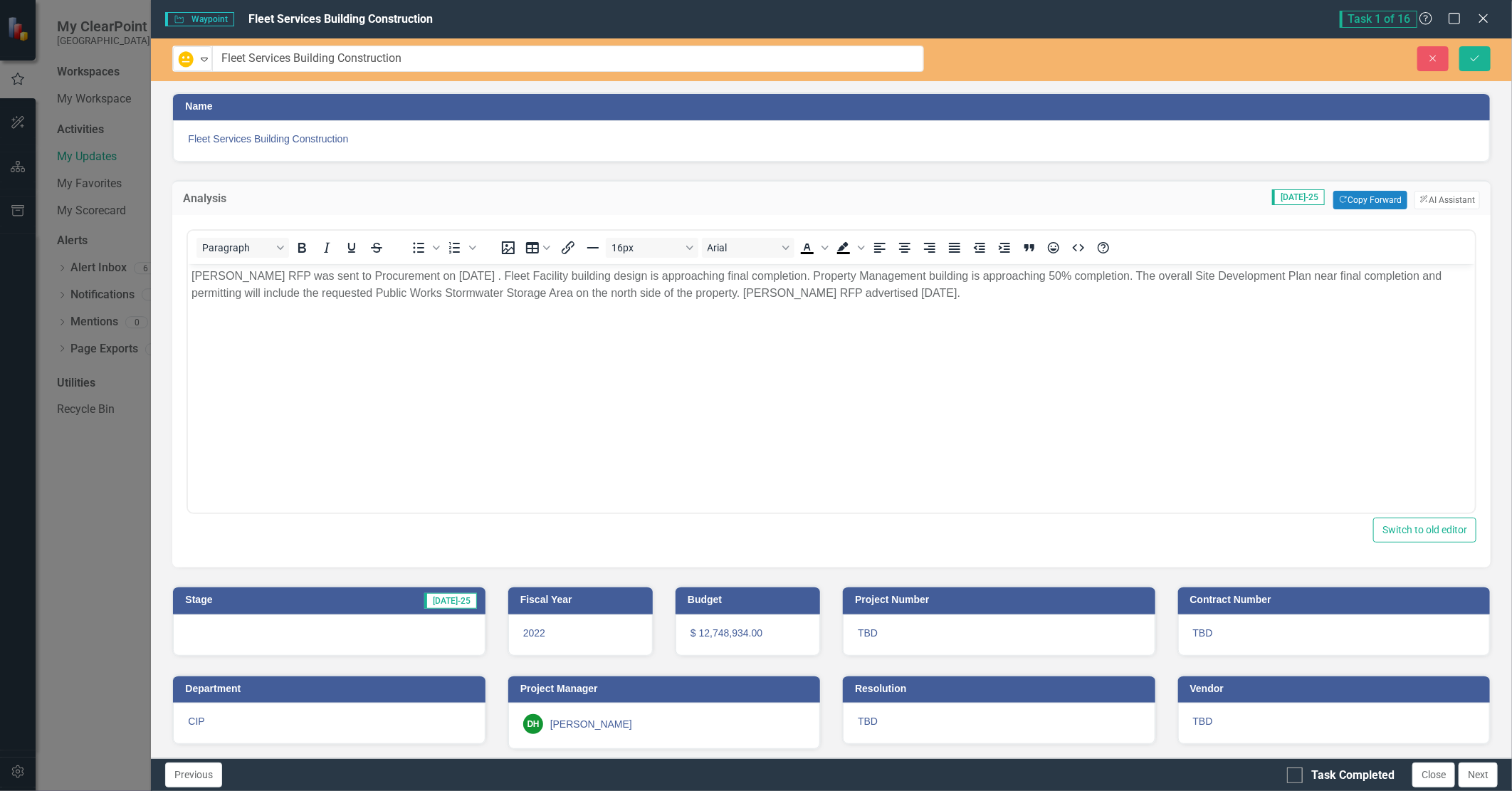 click on "[PERSON_NAME] RFP was sent to Procurement on [DATE] . Fleet Facility building design is approaching final completion. Property Management building is approaching 50% completion. The overall Site Development Plan near final completion and permitting will include the requested Public Works Stormwater Storage Area on the north side of the property. [PERSON_NAME] RFP advertised [DATE]." at bounding box center (831, 285) 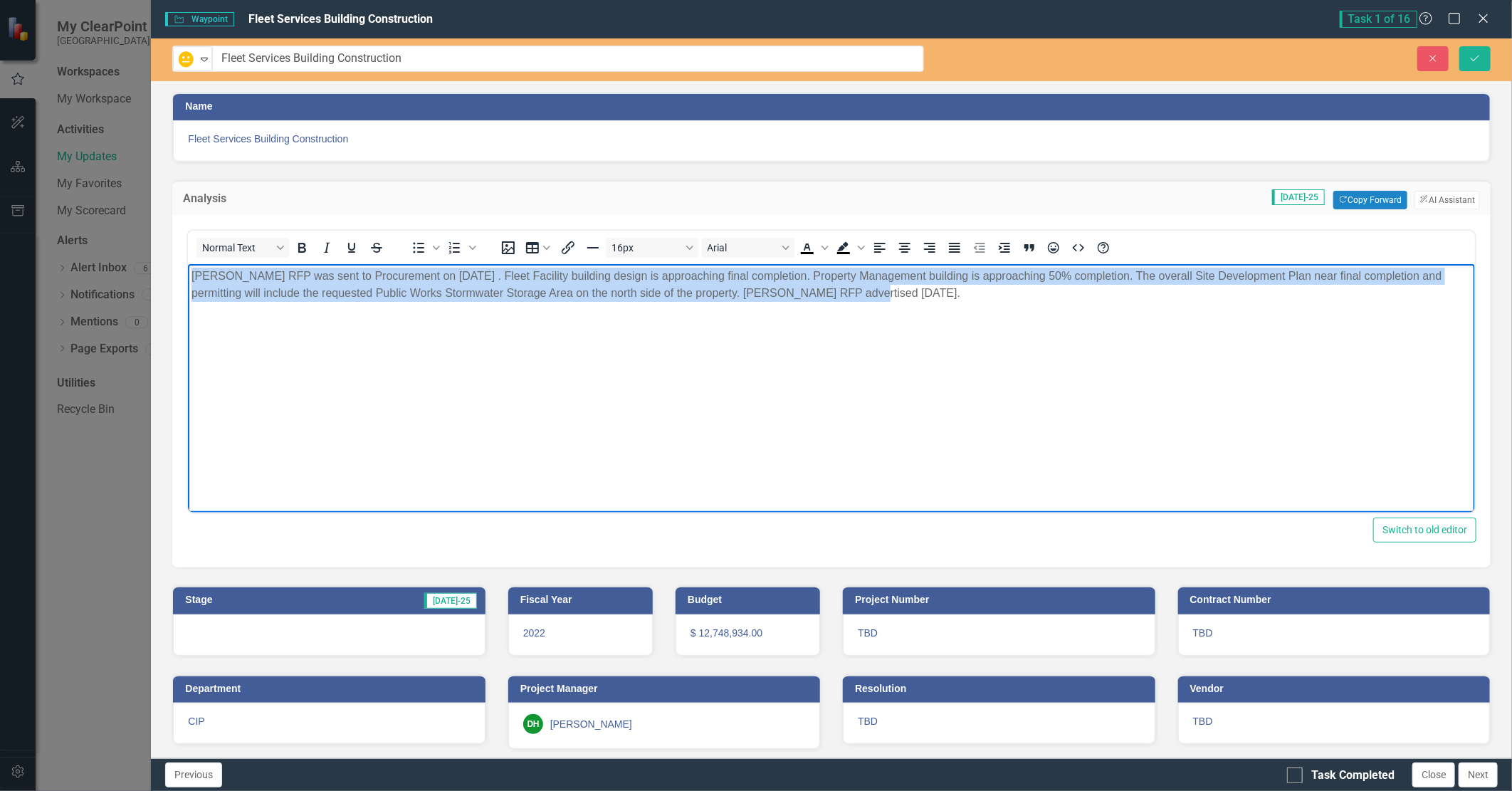 drag, startPoint x: 866, startPoint y: 296, endPoint x: 216, endPoint y: 275, distance: 650.33914 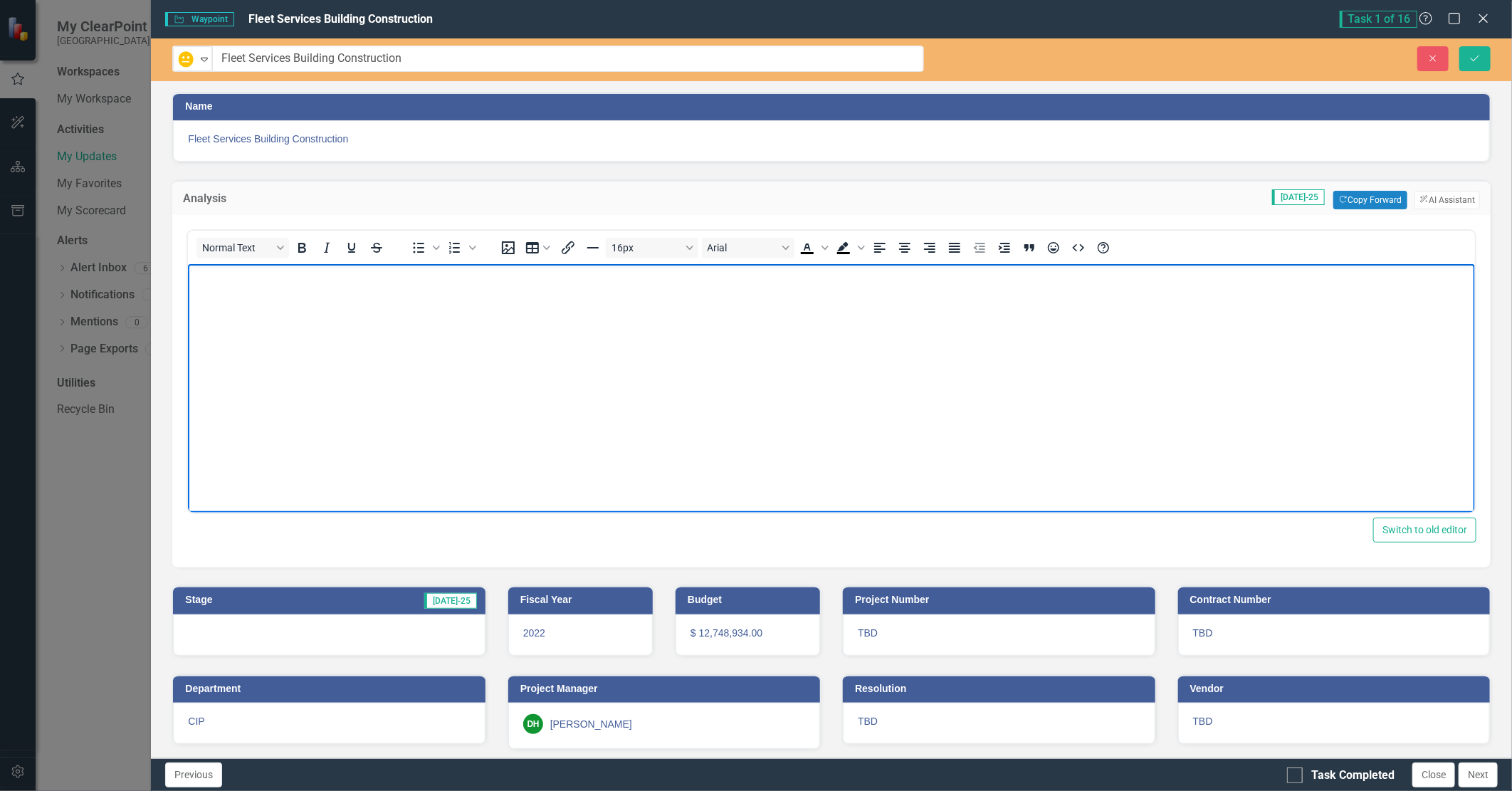 type 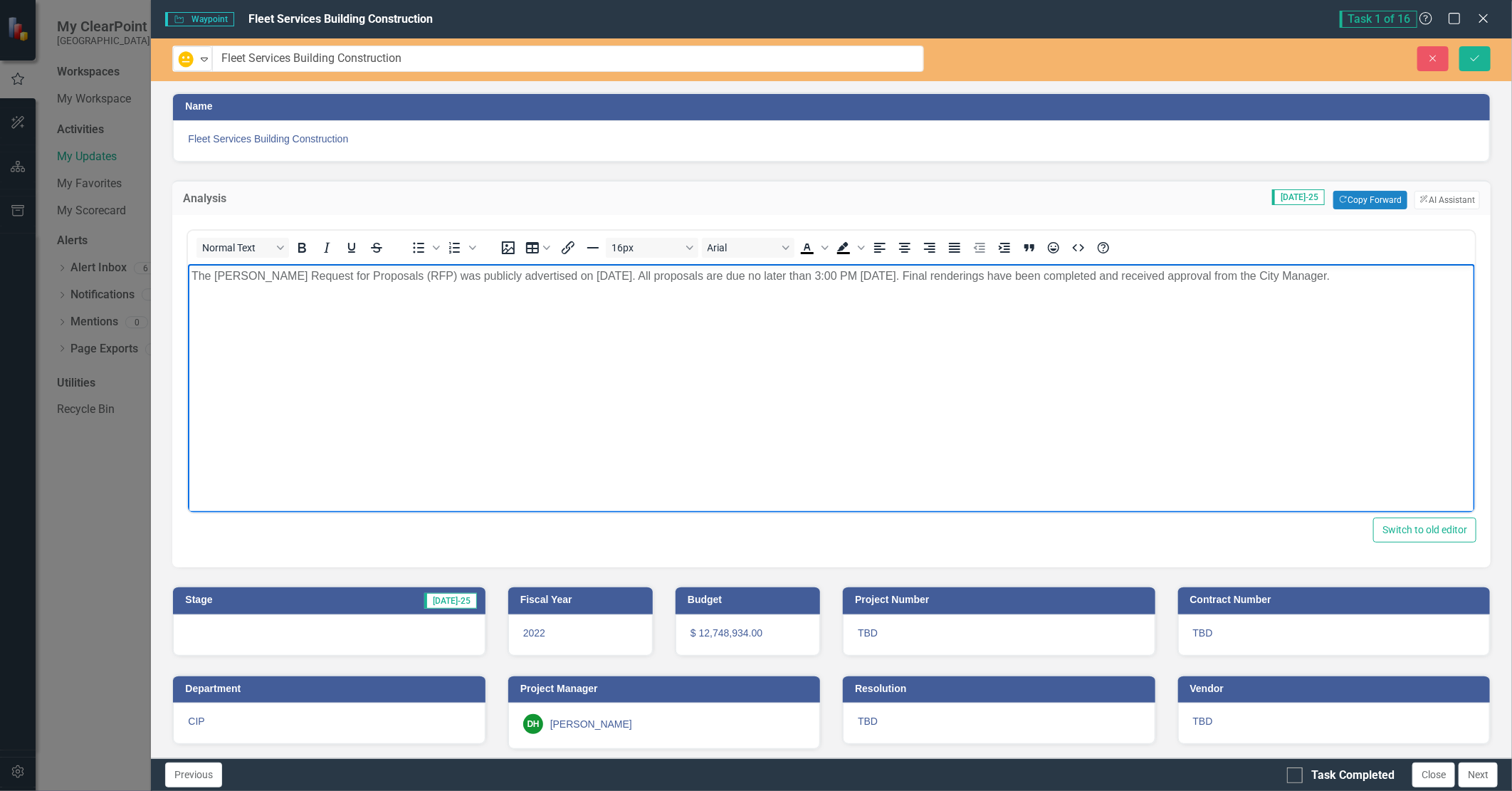 click on "The [PERSON_NAME] Request for Proposals (RFP) was publicly advertised on [DATE]. All proposals are due no later than 3:00 PM [DATE]. Final renderings have been completed and received approval from the City Manager." at bounding box center [831, 371] 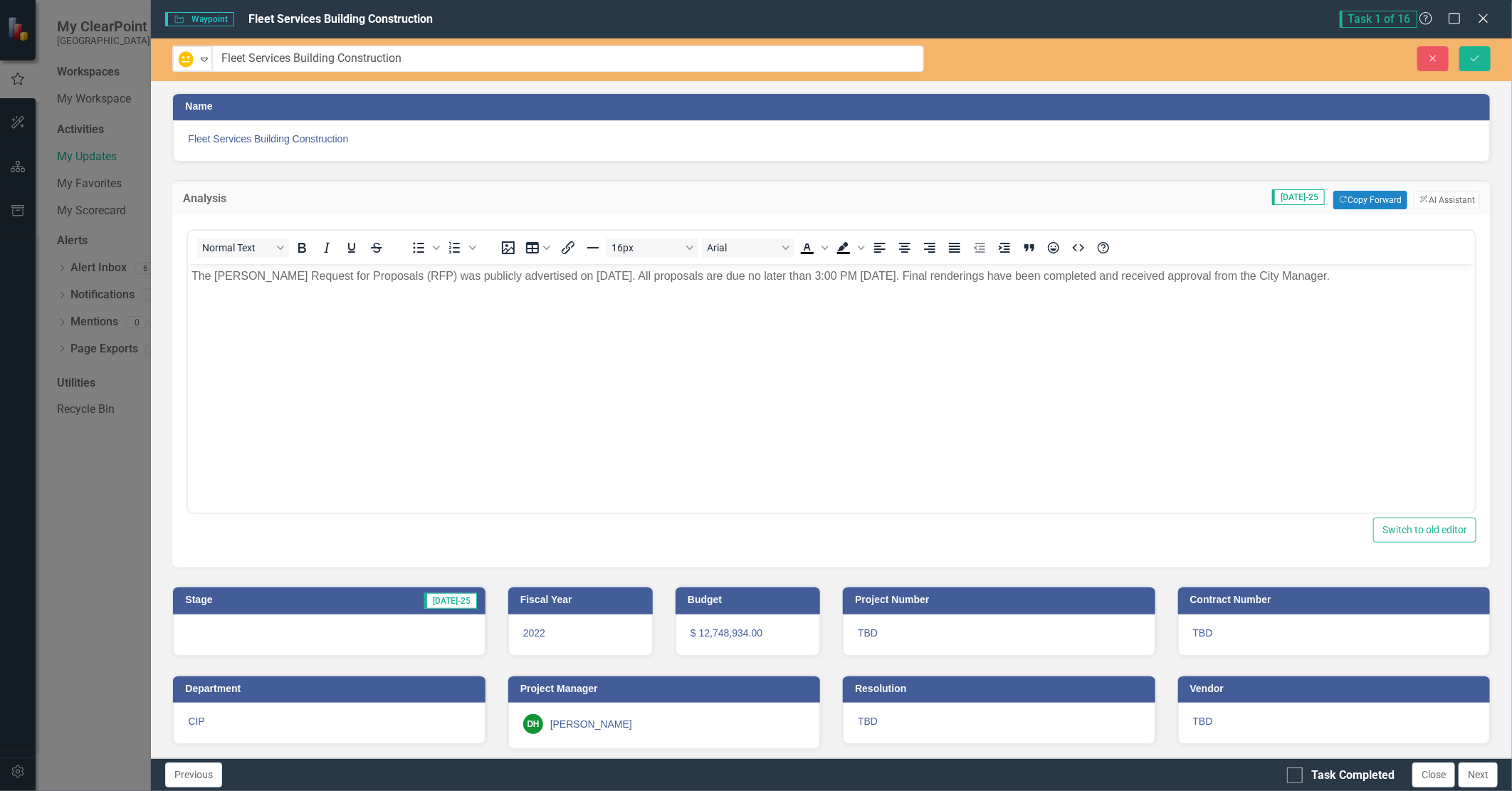 click at bounding box center [329, 635] 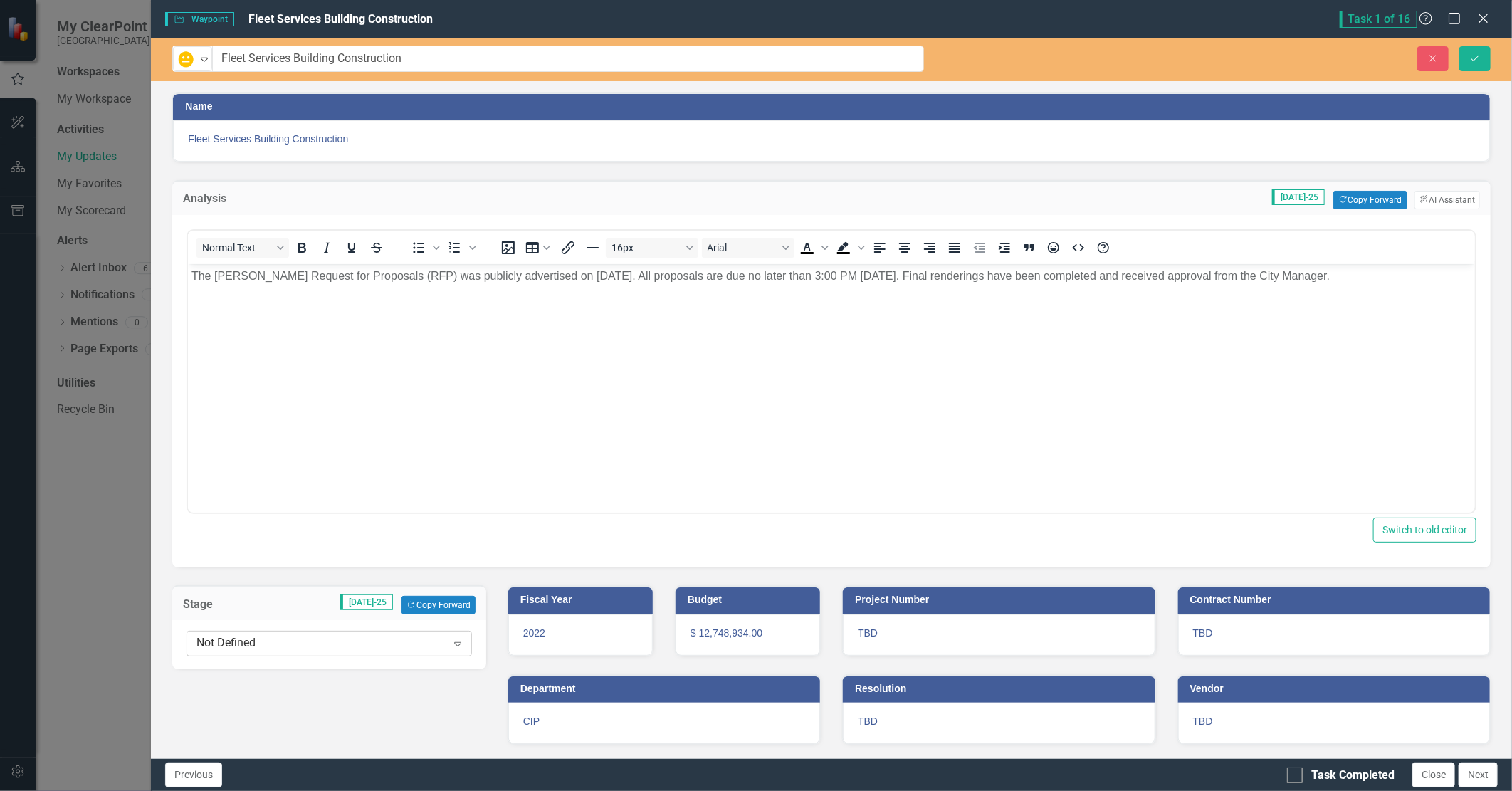 click on "Expand" 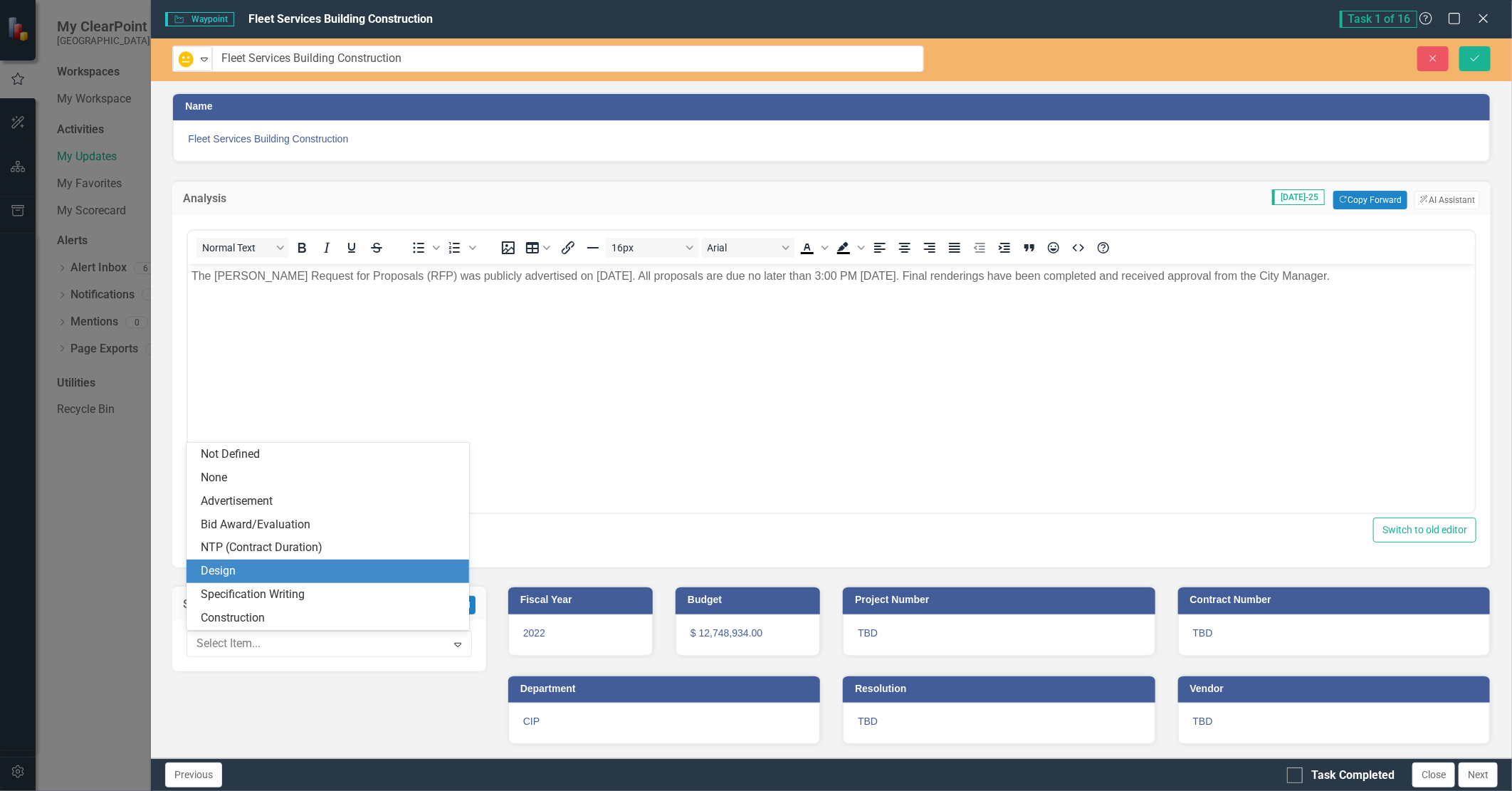 click on "Design" at bounding box center (330, 571) 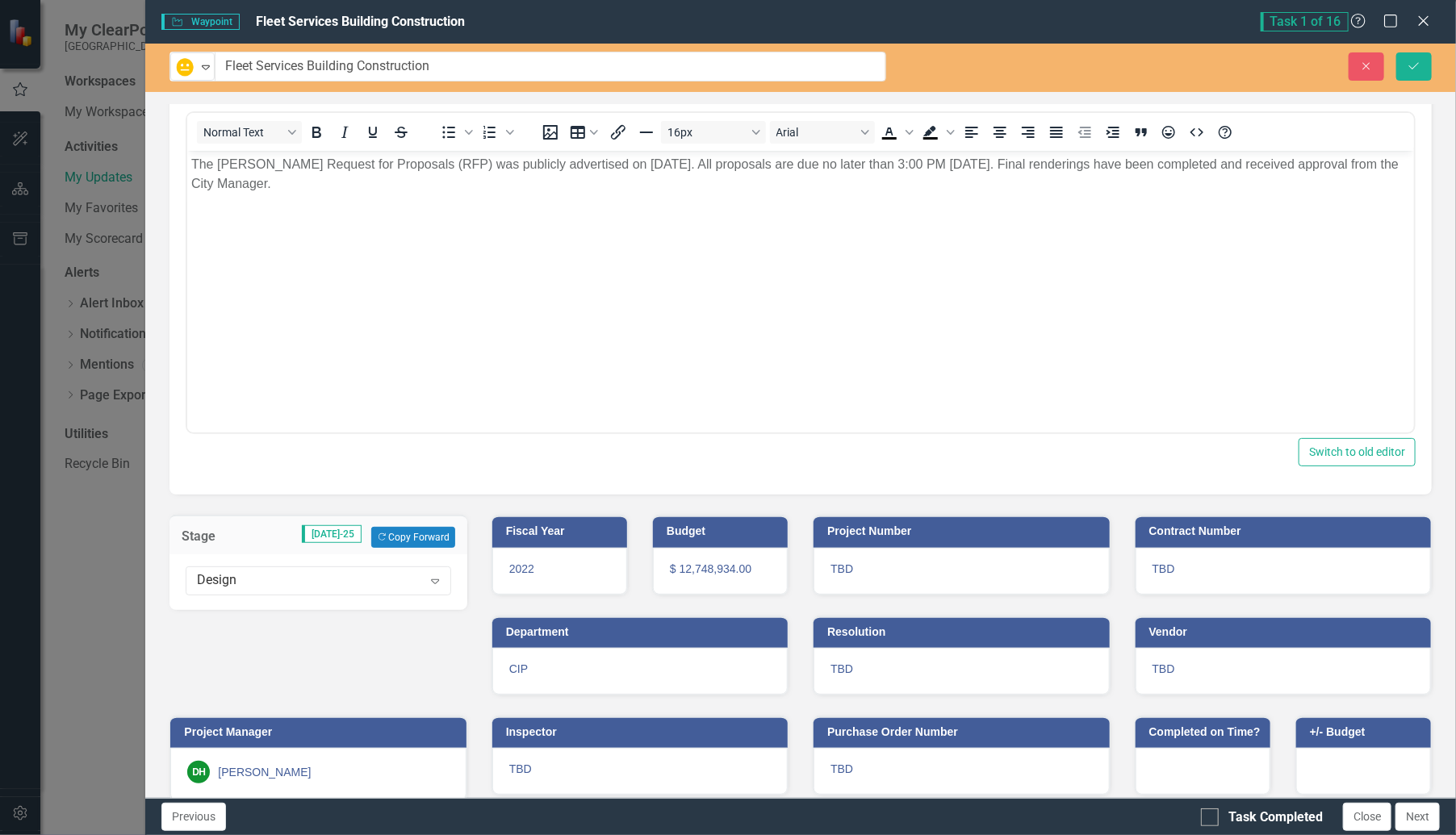 scroll, scrollTop: 0, scrollLeft: 0, axis: both 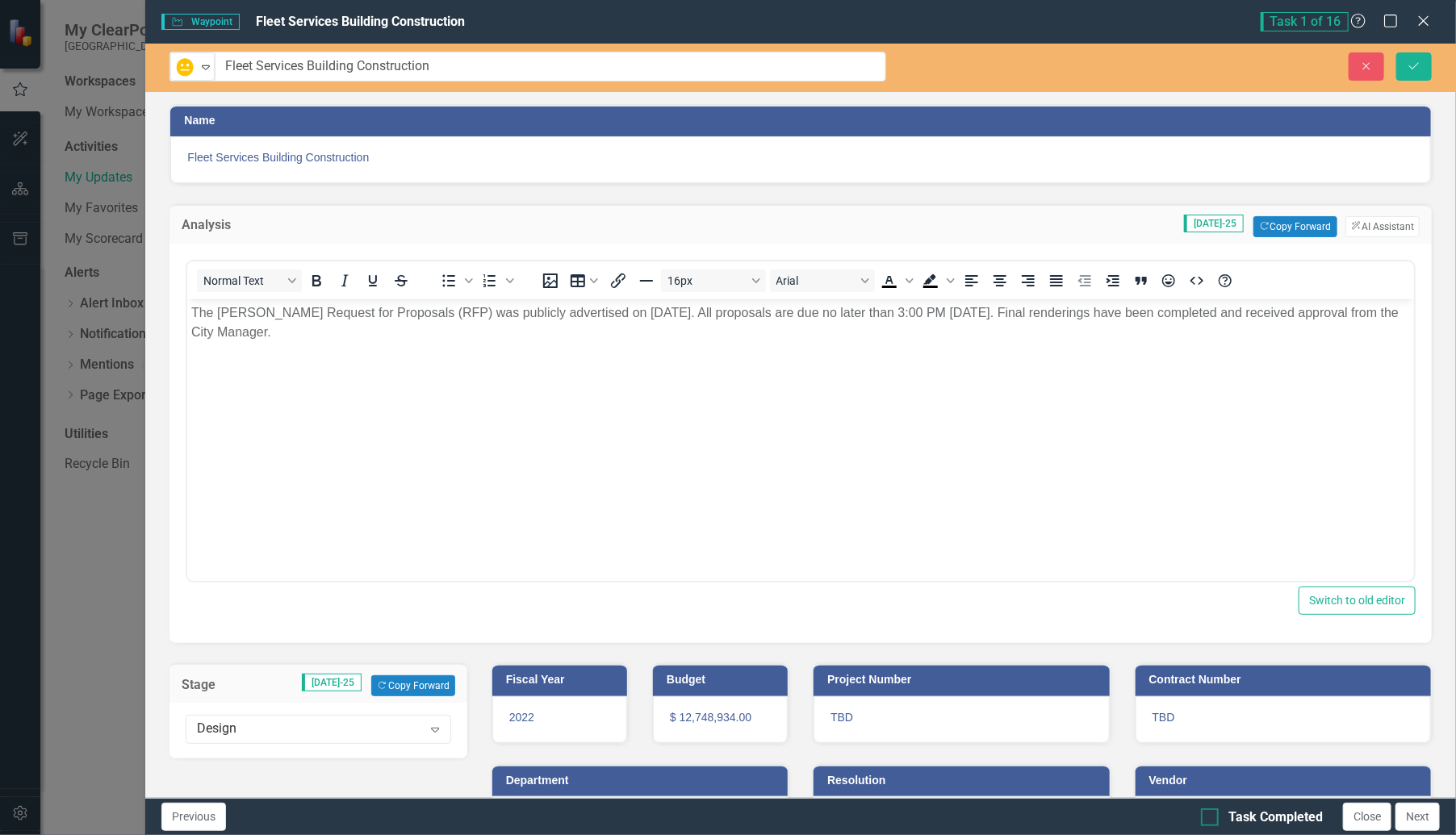 click on "Task Completed" at bounding box center (1206, 813) 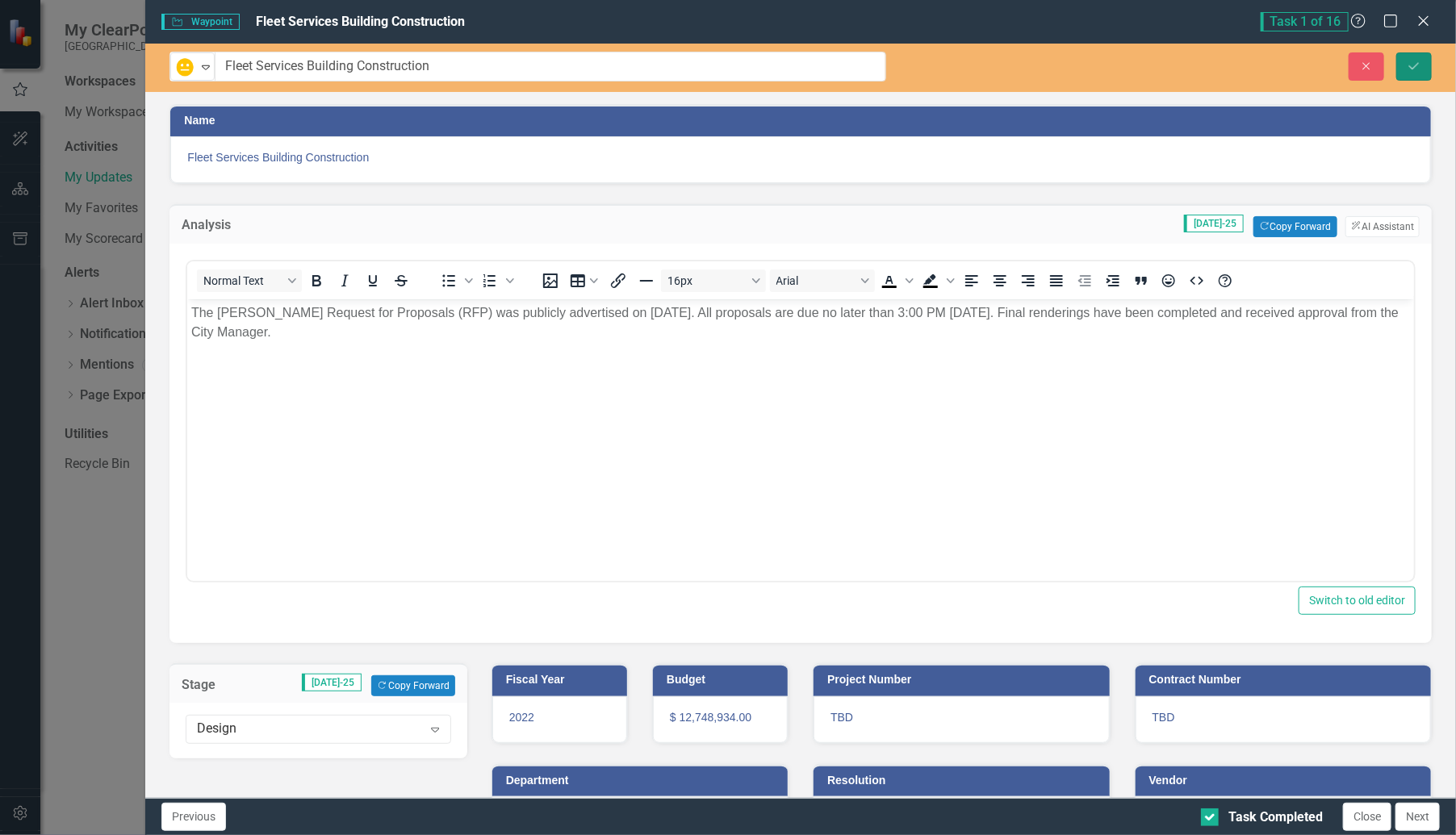 click on "Save" 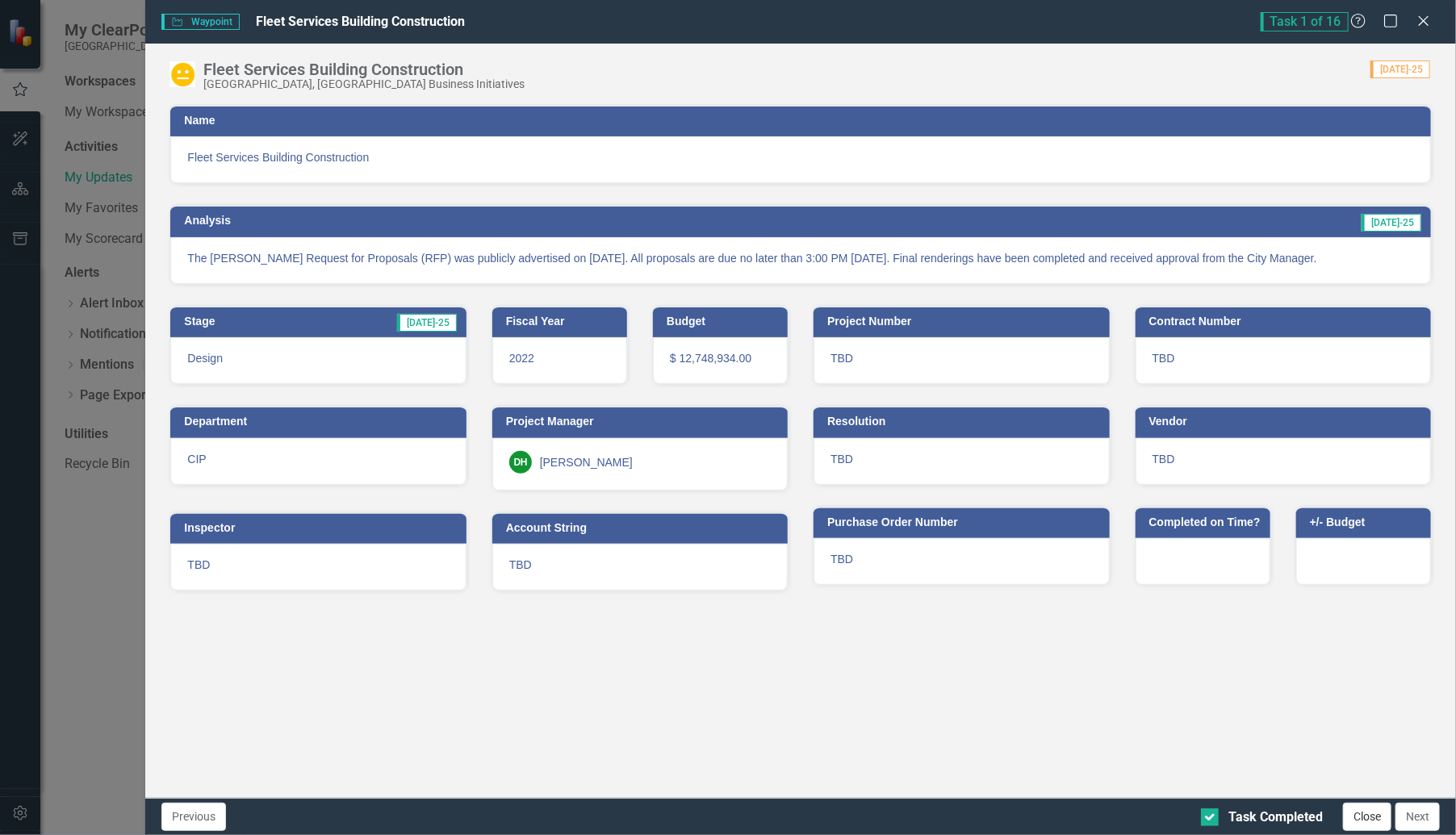 click on "Close" at bounding box center [1367, 816] 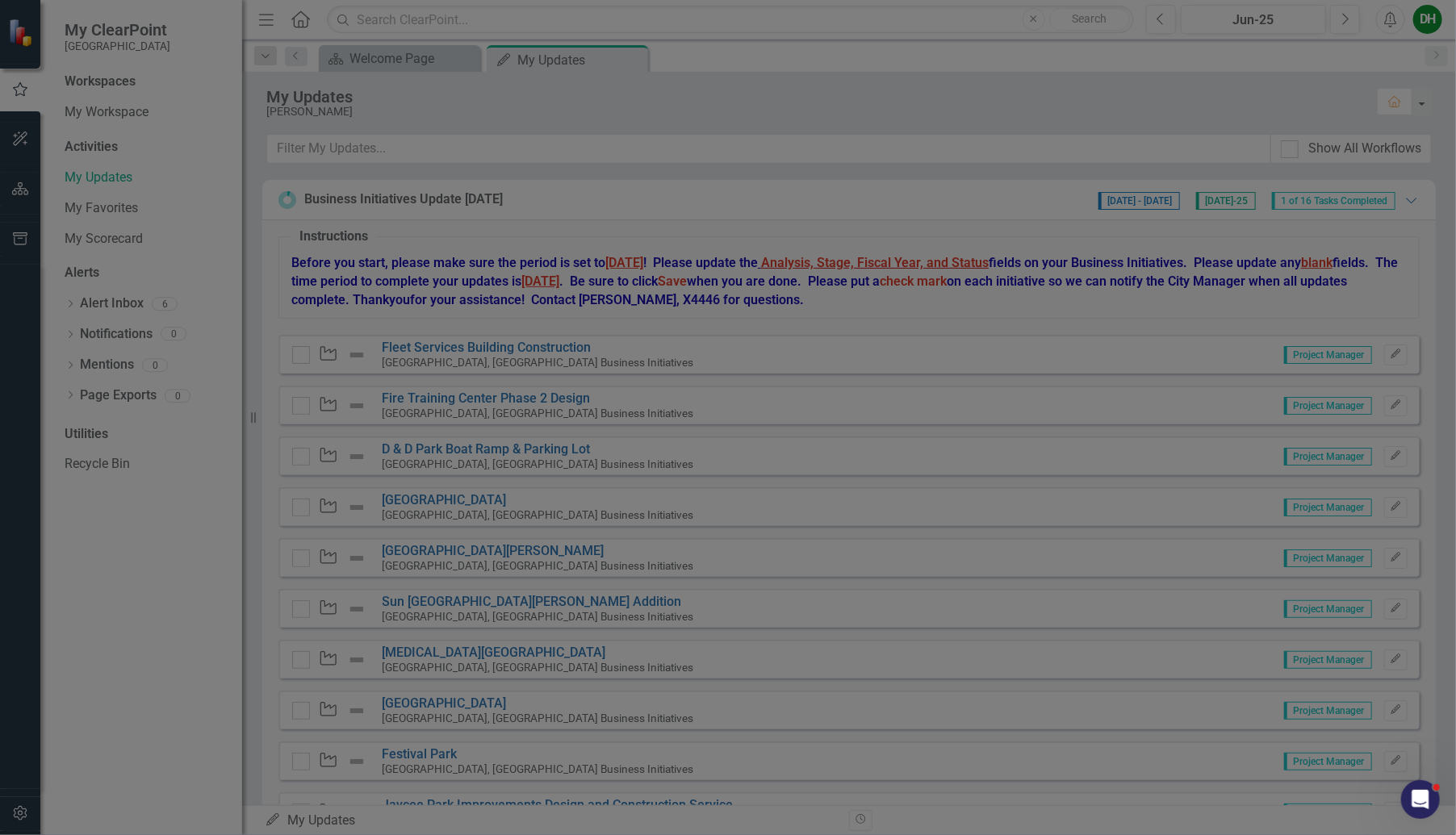 checkbox on "true" 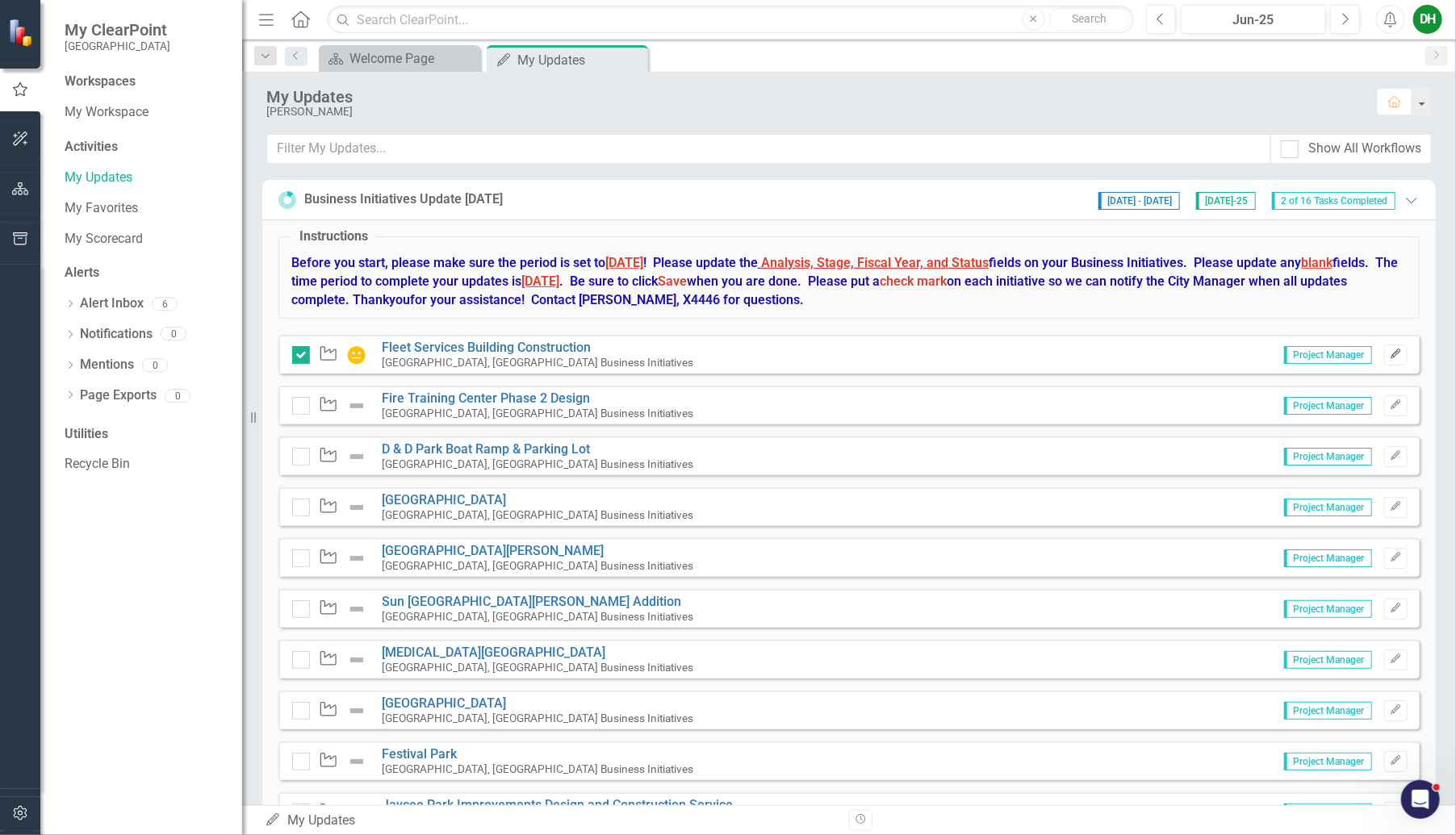 click 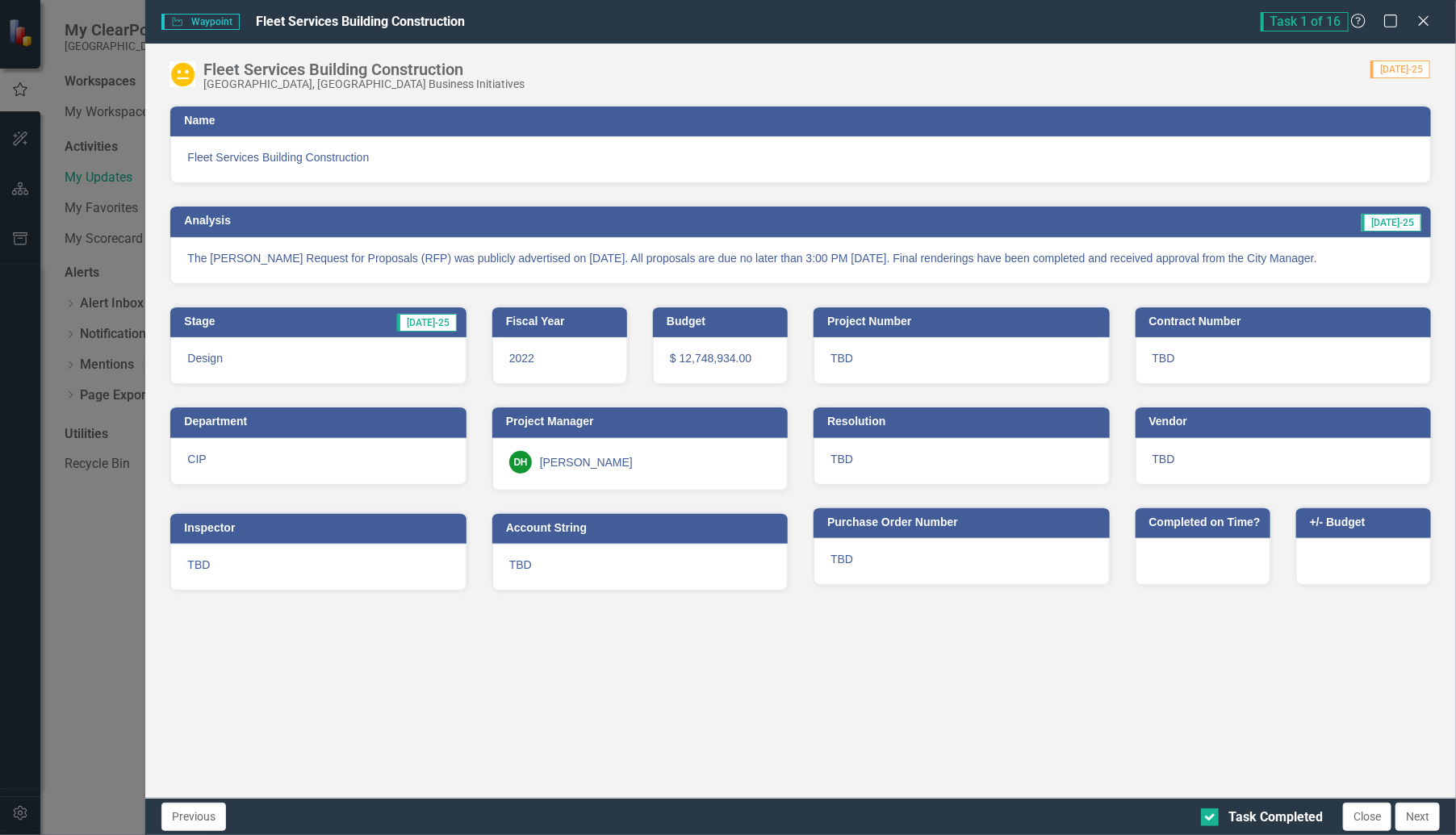 click on "DH [PERSON_NAME]" at bounding box center [640, 464] 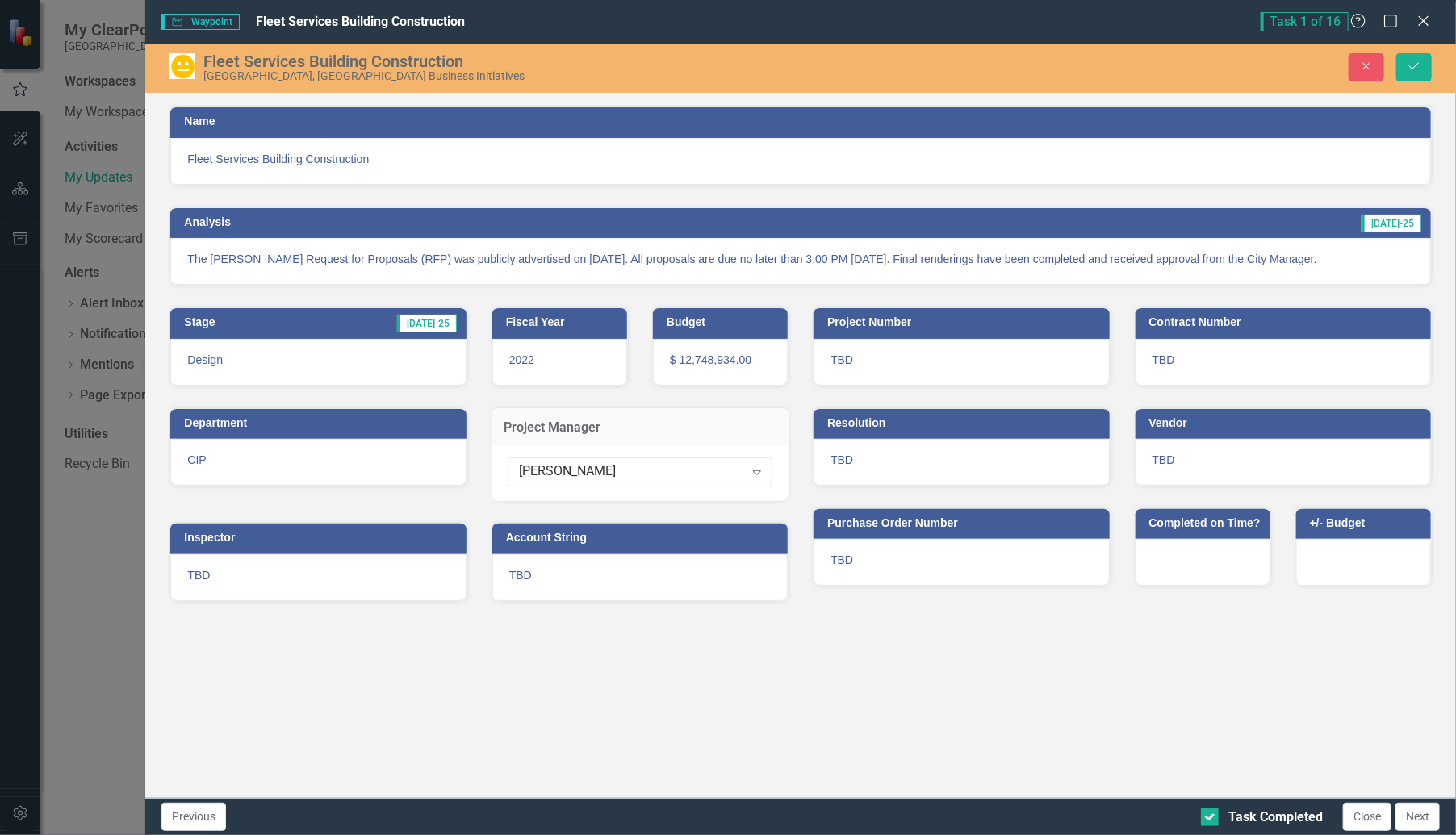 click on "[PERSON_NAME]" at bounding box center (631, 472) 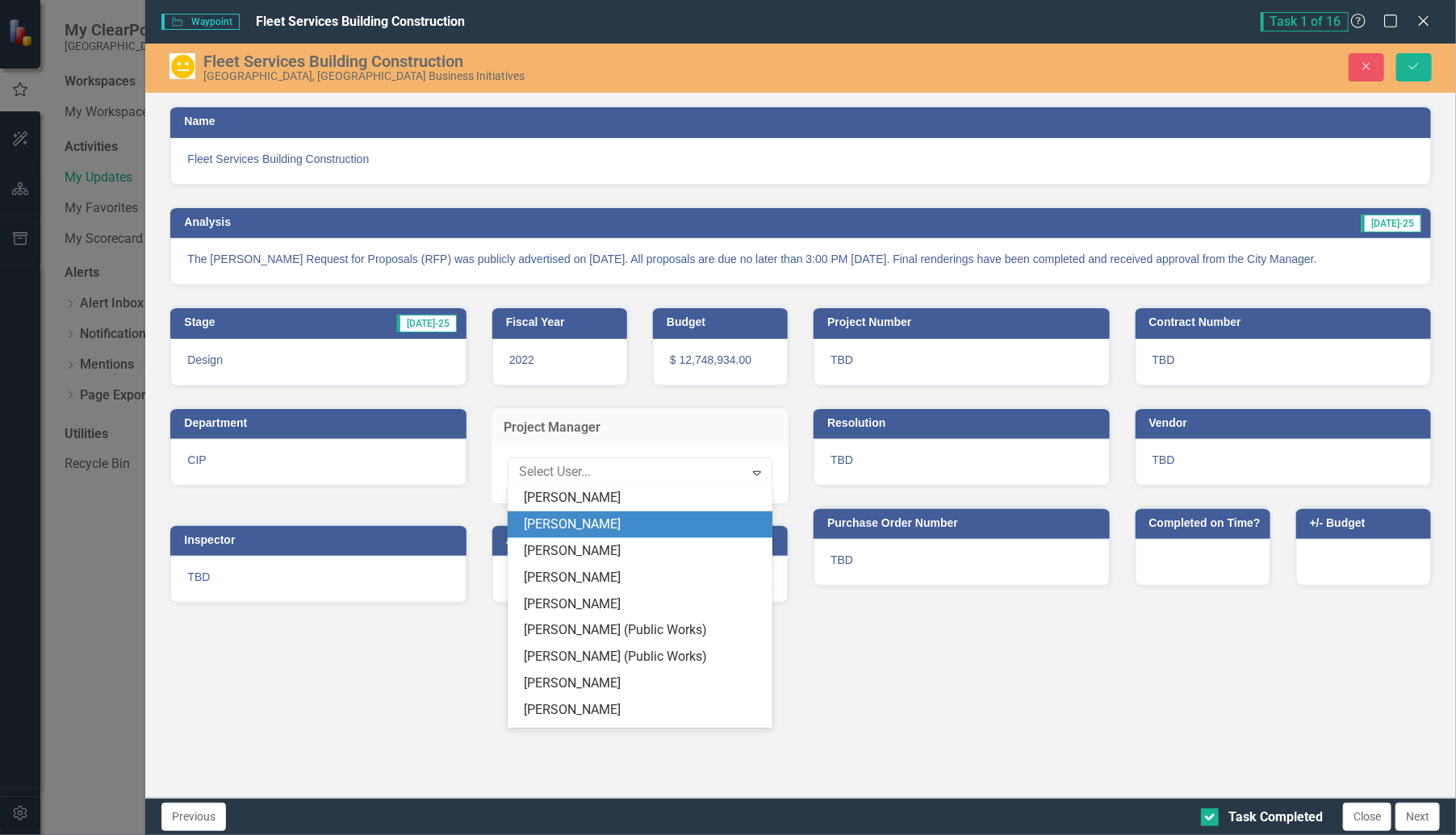 scroll, scrollTop: 1296, scrollLeft: 0, axis: vertical 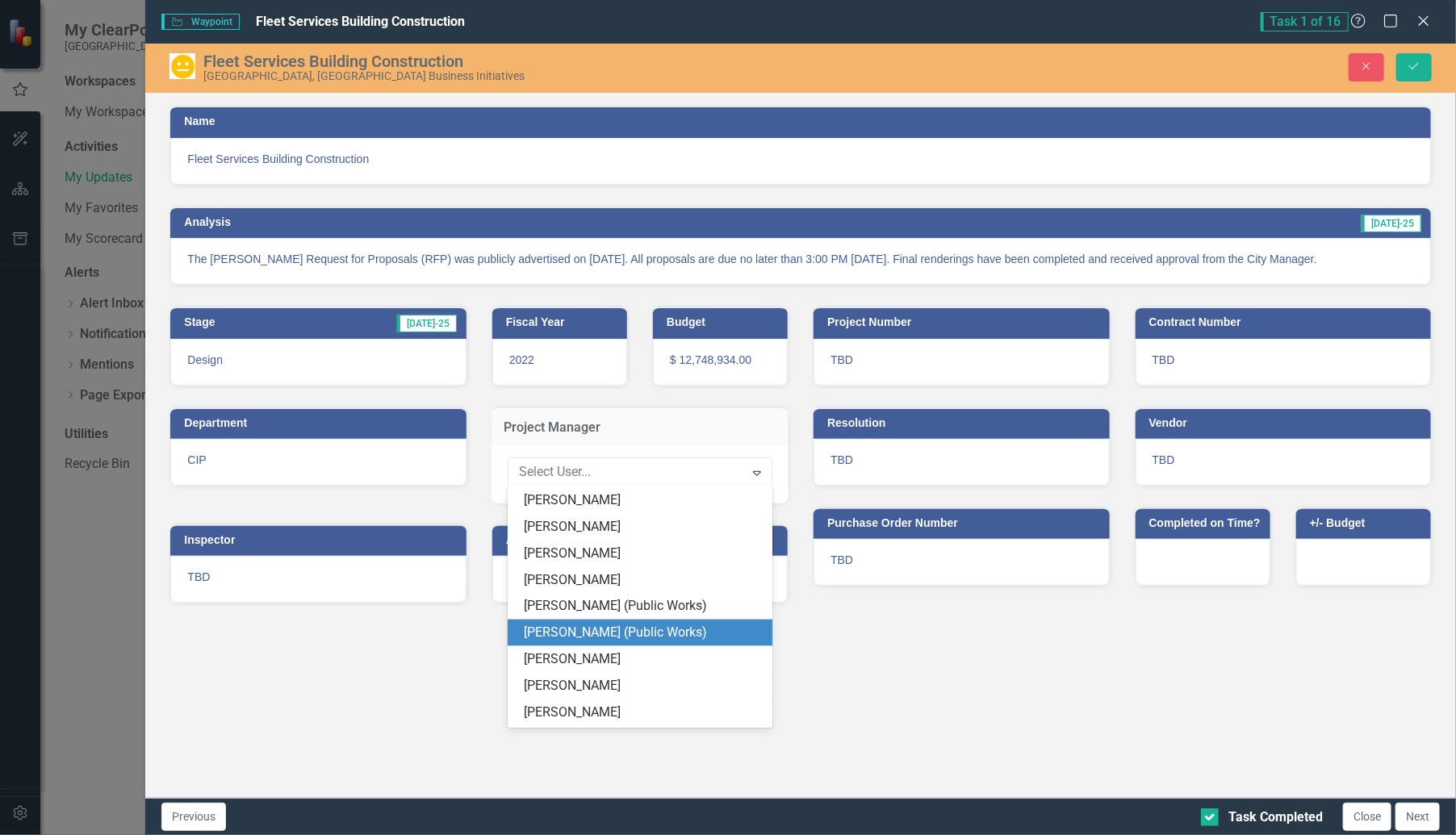 click on "[PERSON_NAME] (Public Works)" at bounding box center [643, 633] 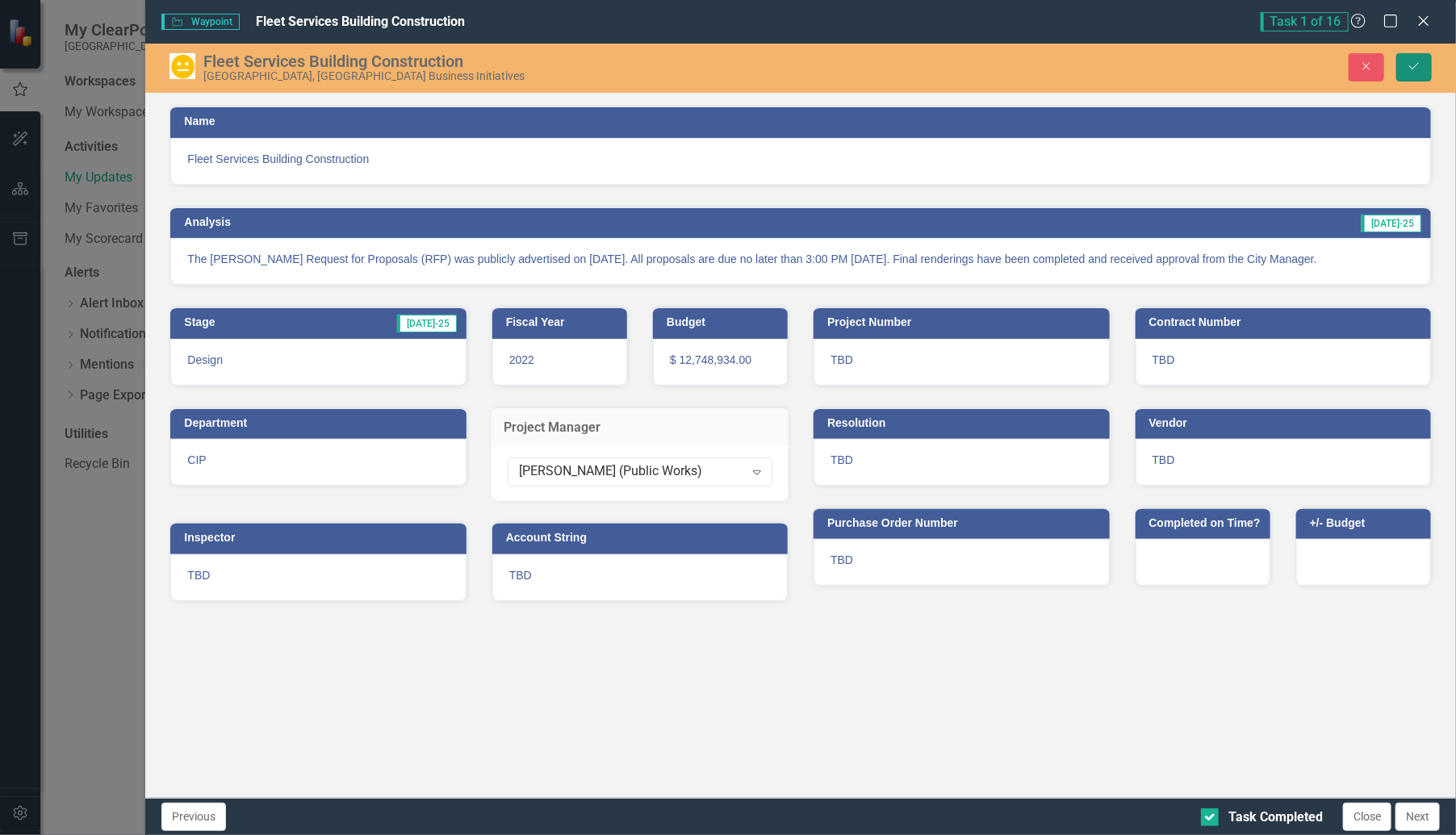 click on "Save" 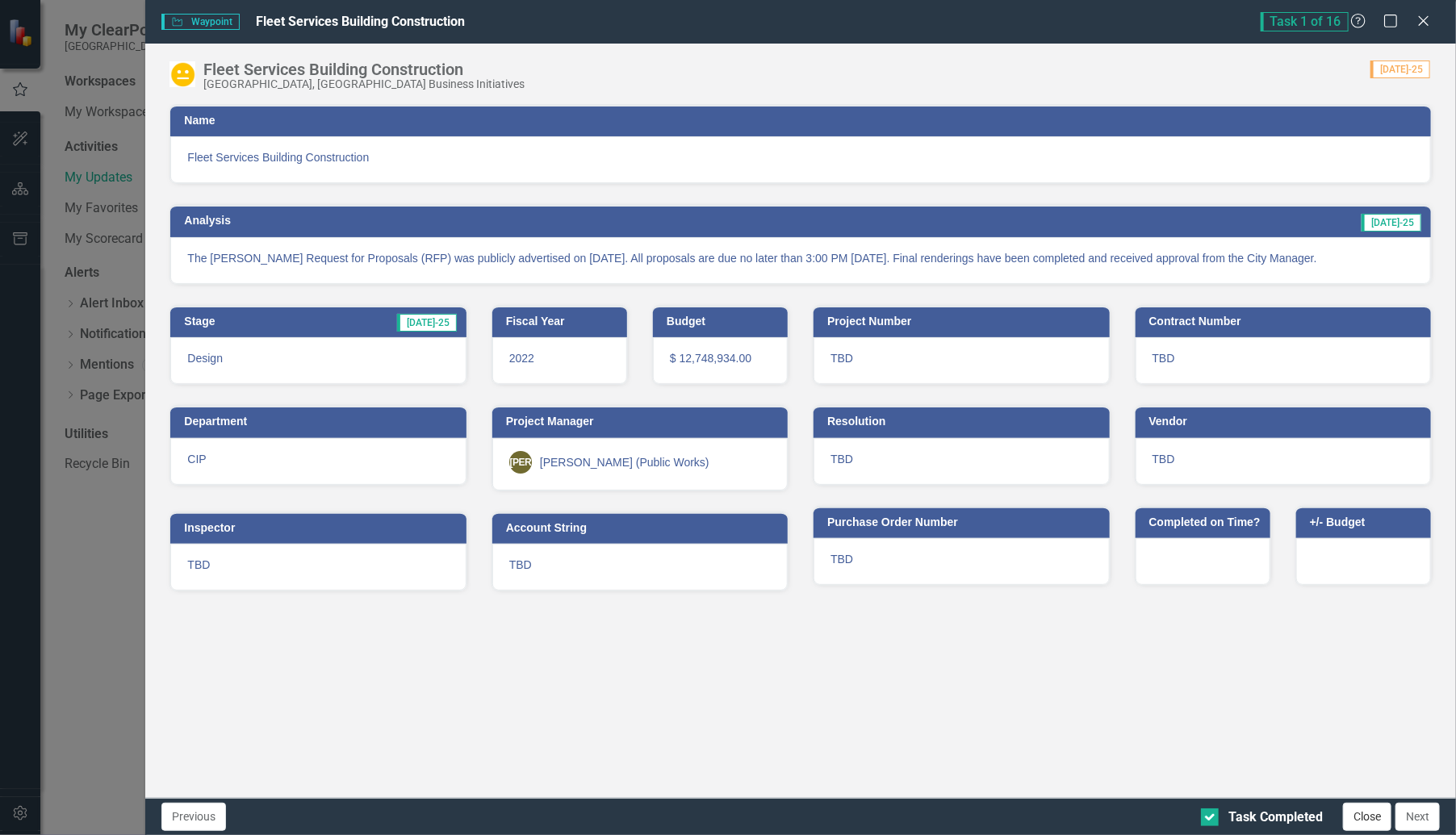 click on "Close" at bounding box center (1367, 816) 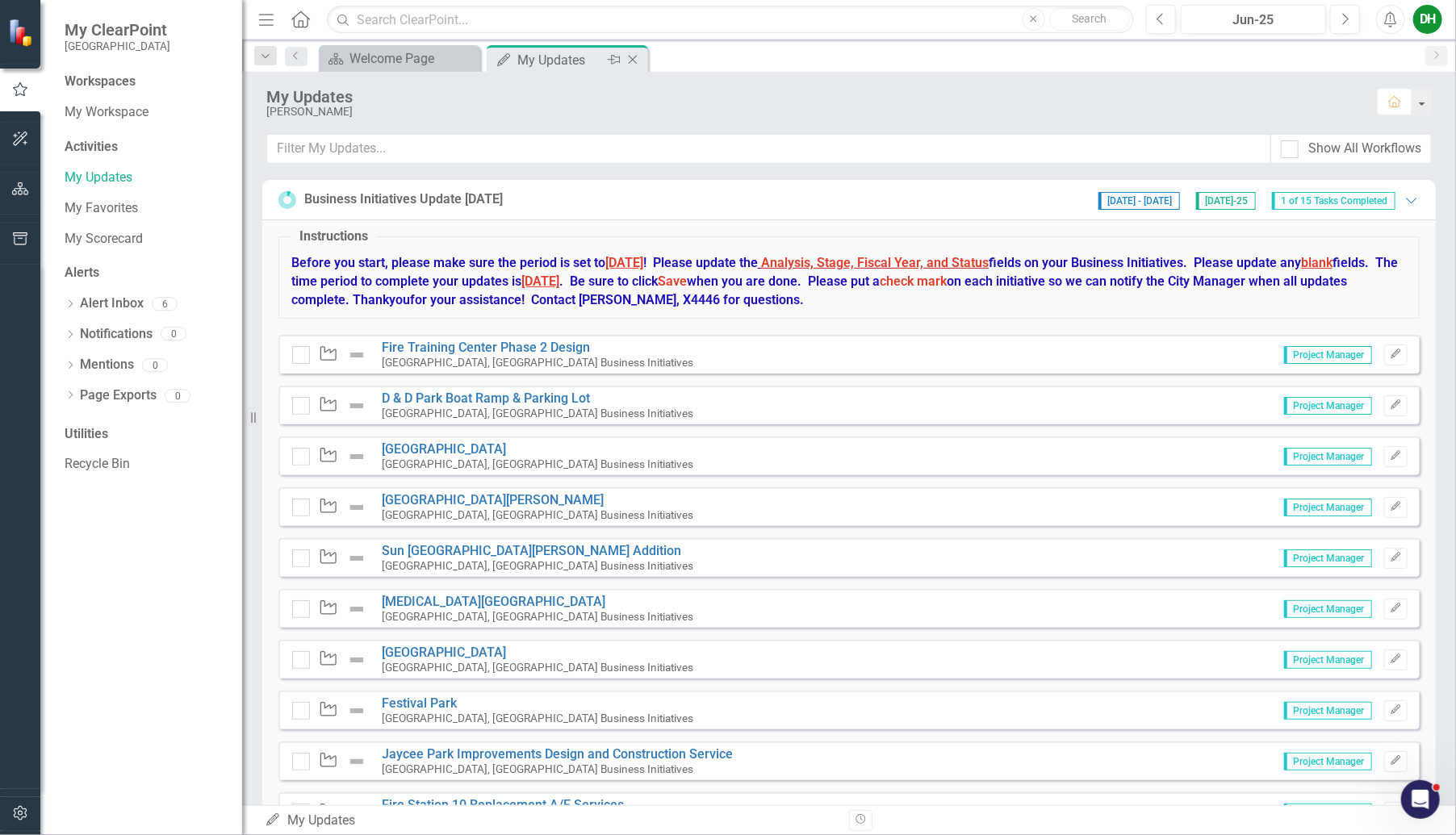 click on "My Updates" at bounding box center [560, 60] 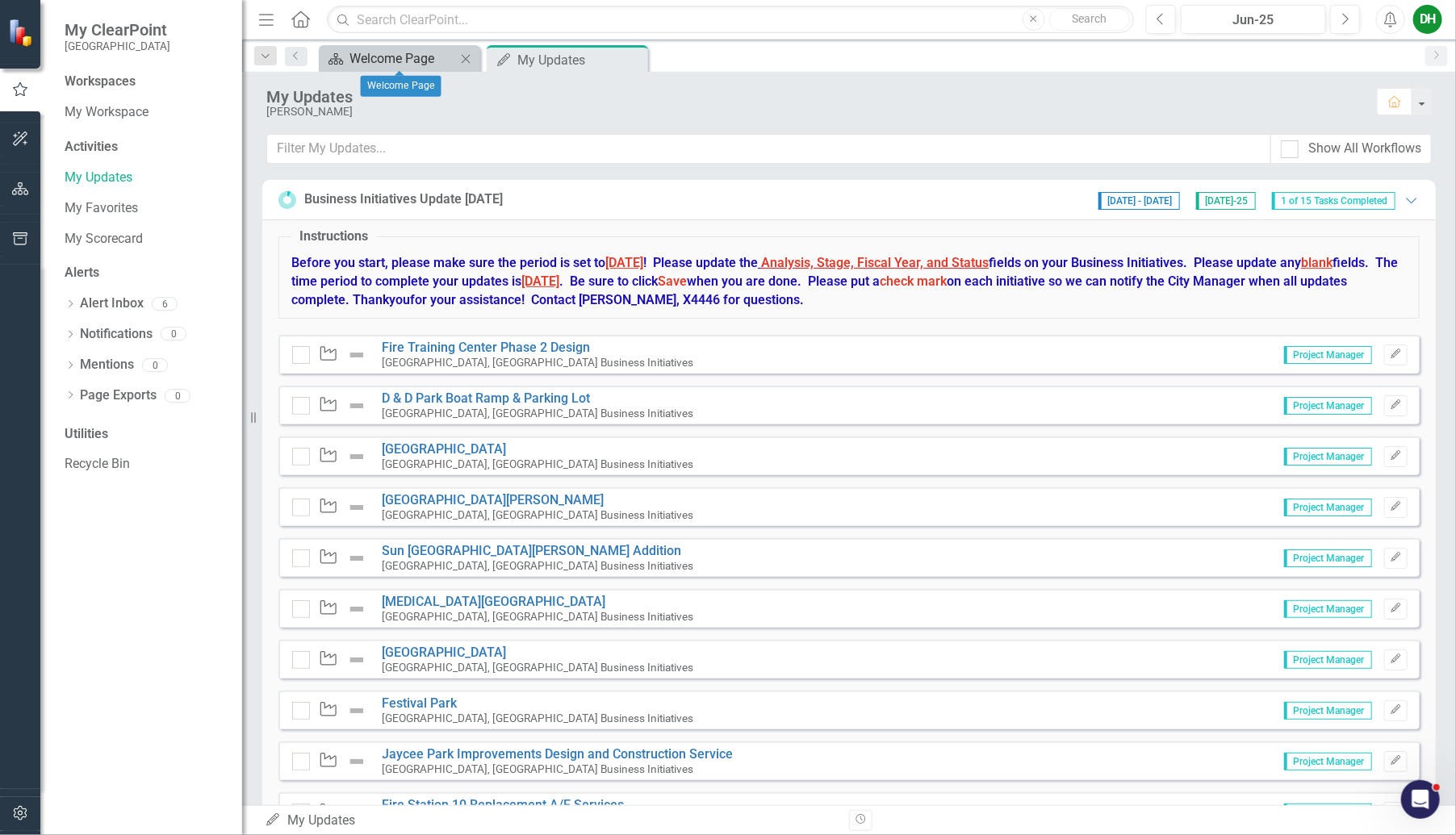click on "Welcome Page" at bounding box center [403, 58] 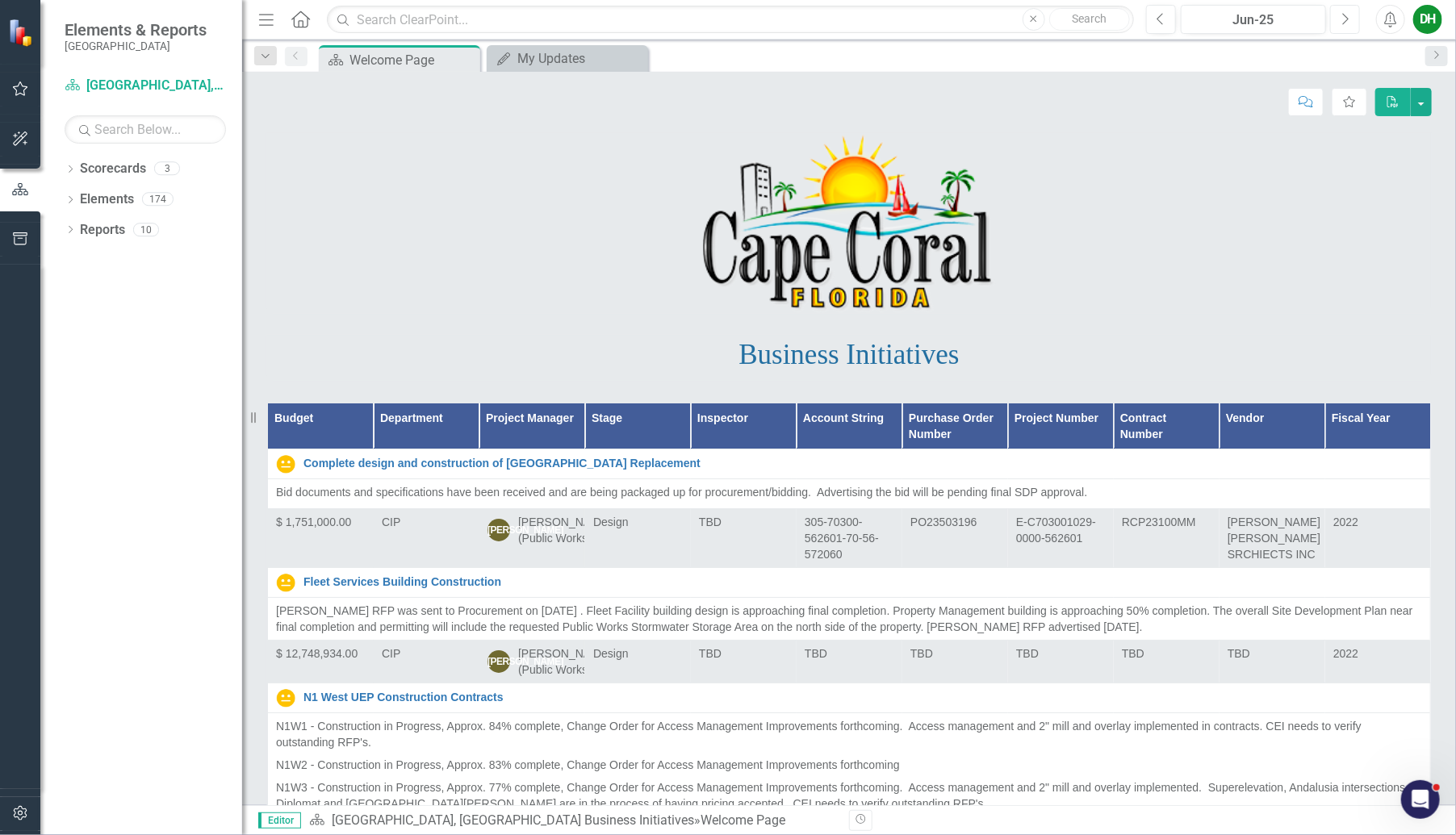 click on "Next" 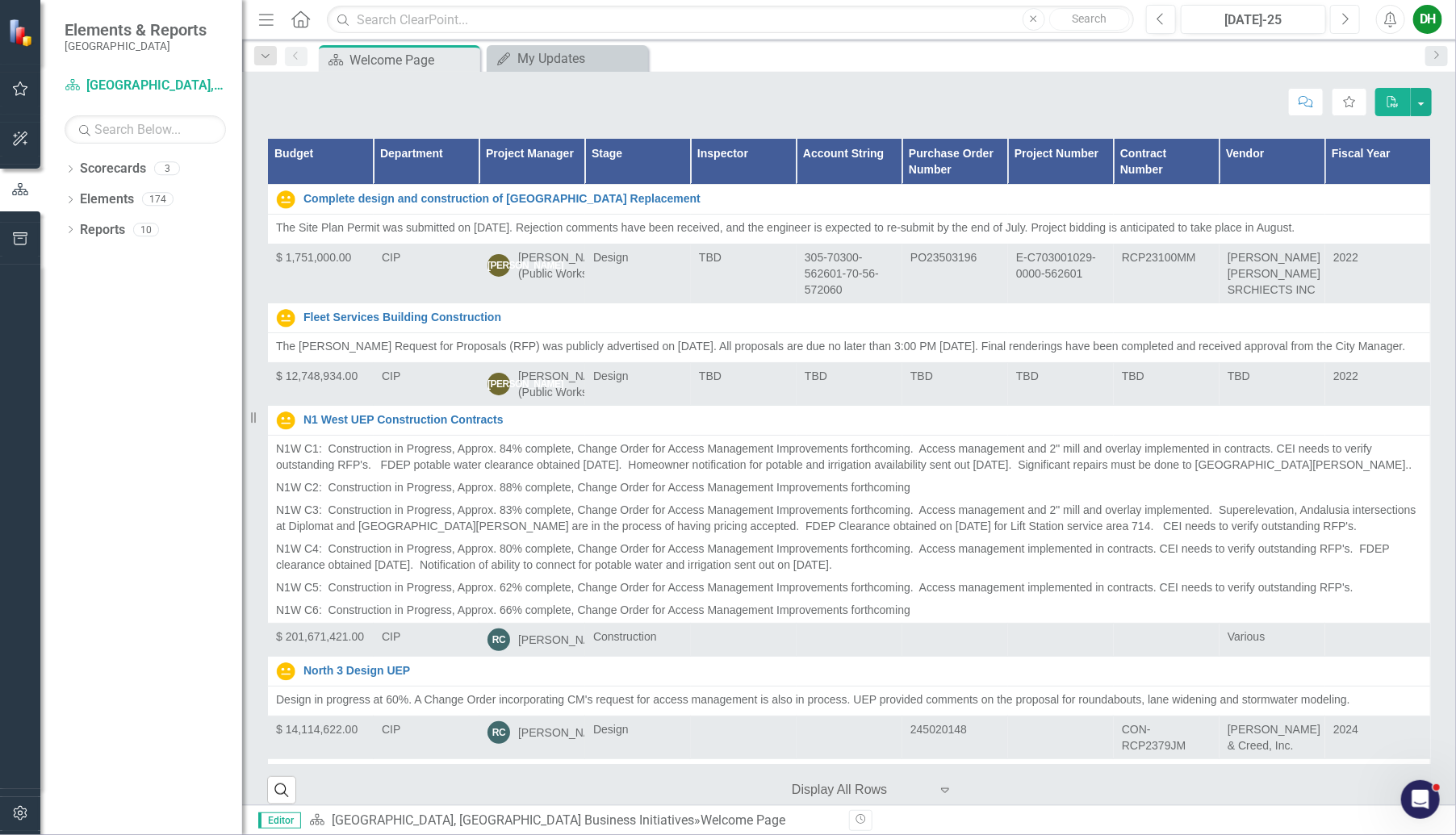 scroll, scrollTop: 280, scrollLeft: 0, axis: vertical 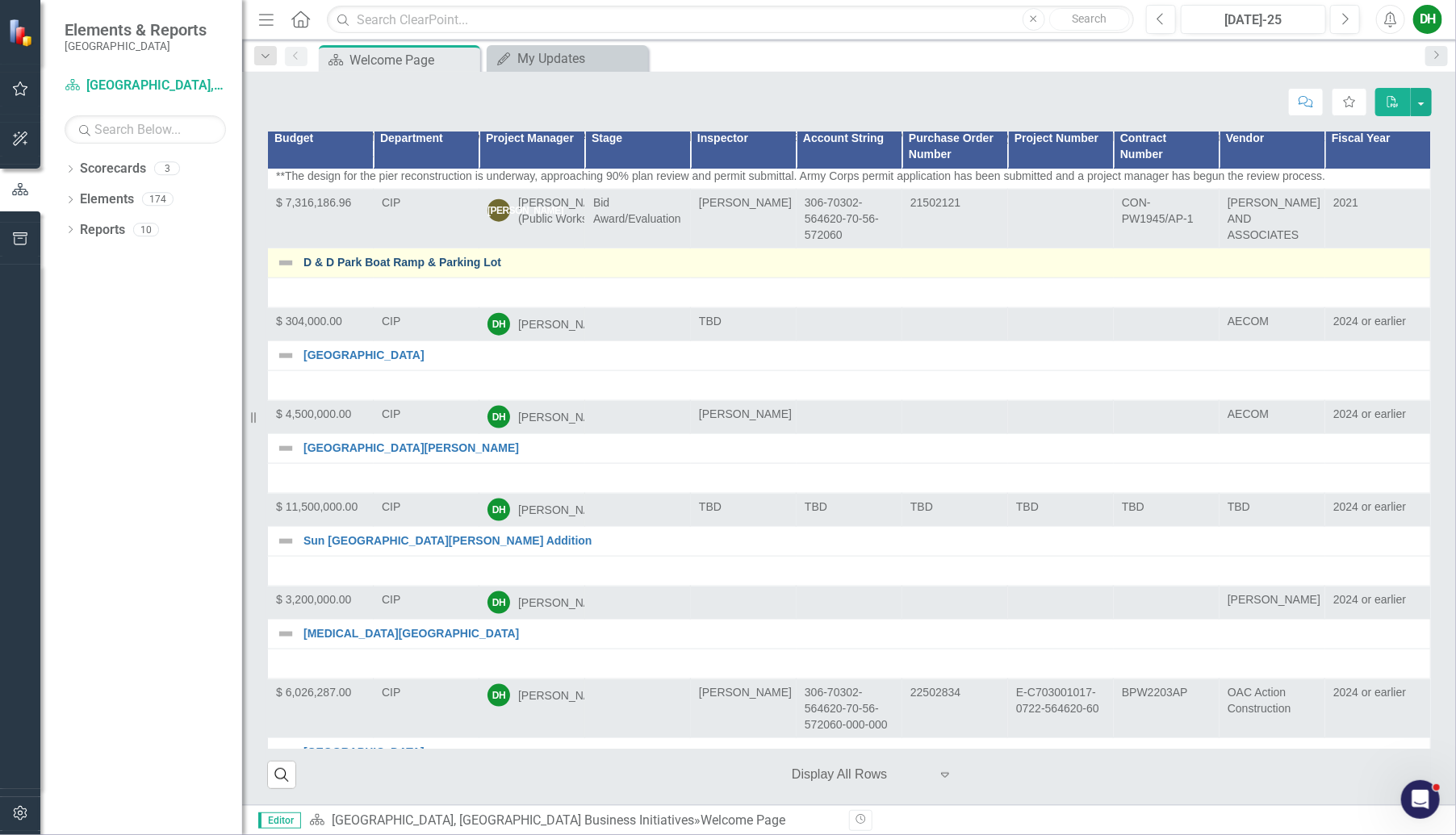 click on "D & D Park Boat Ramp & Parking Lot" at bounding box center [863, 262] 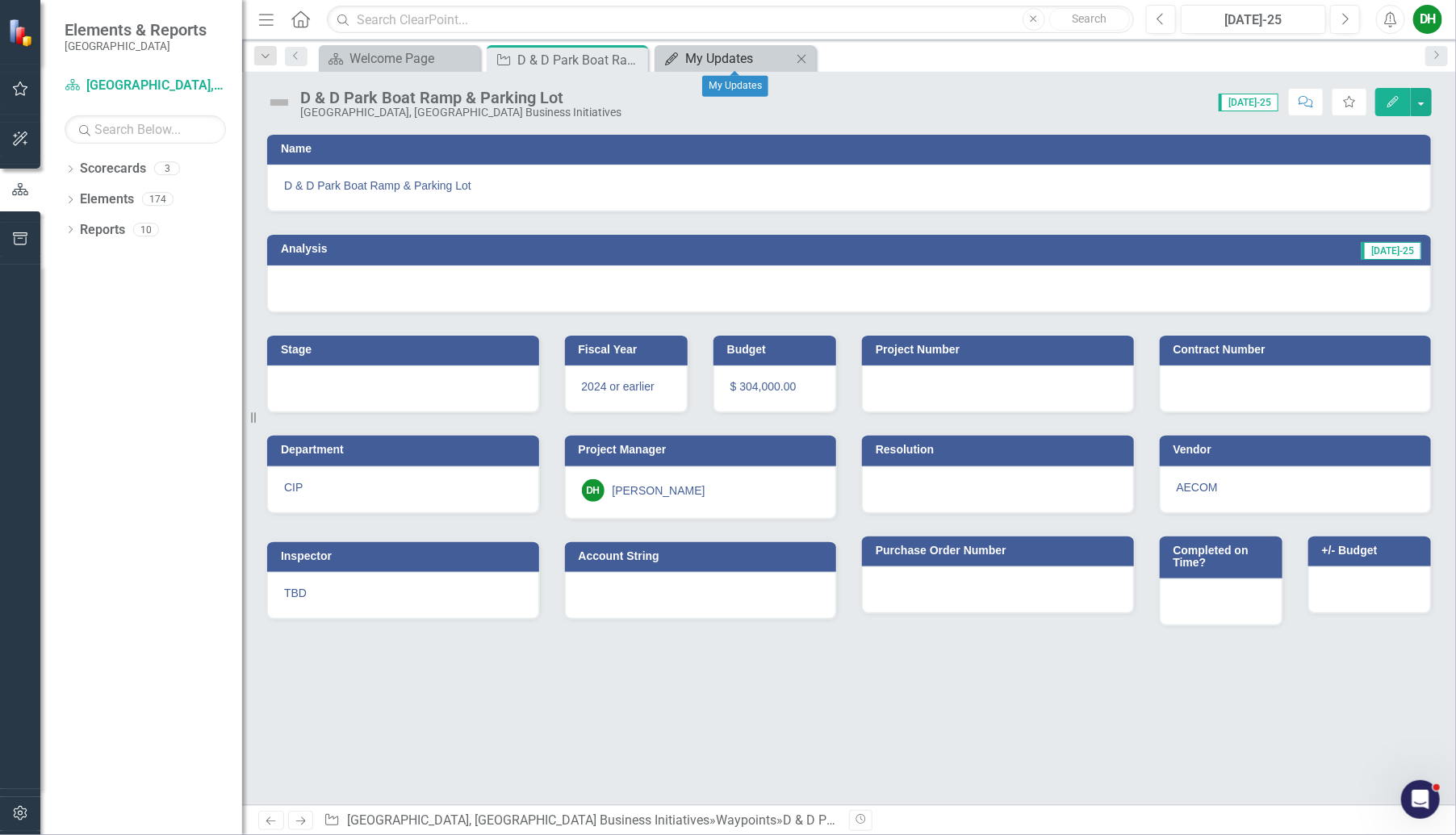 click on "My Updates" at bounding box center (738, 58) 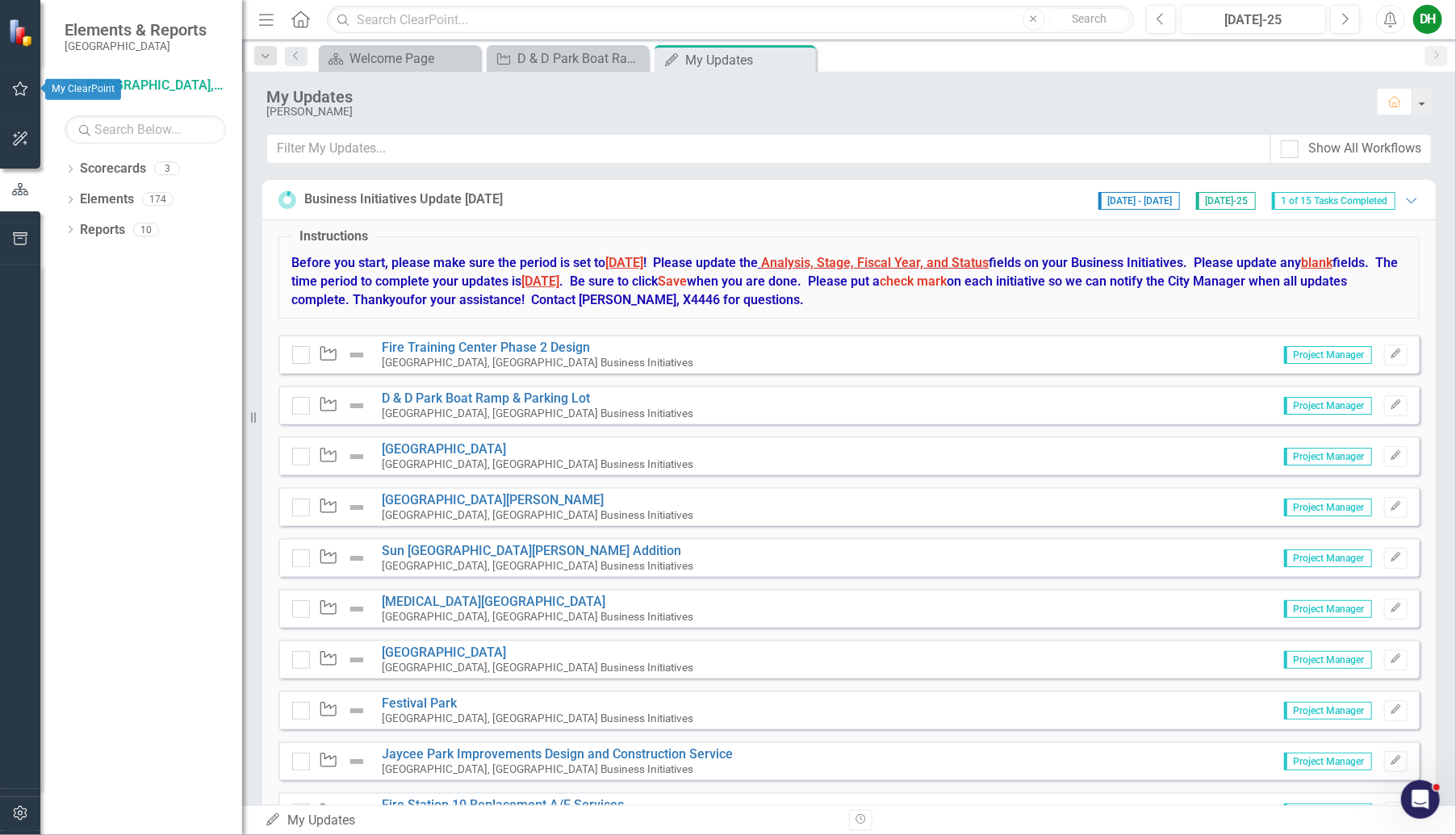 click 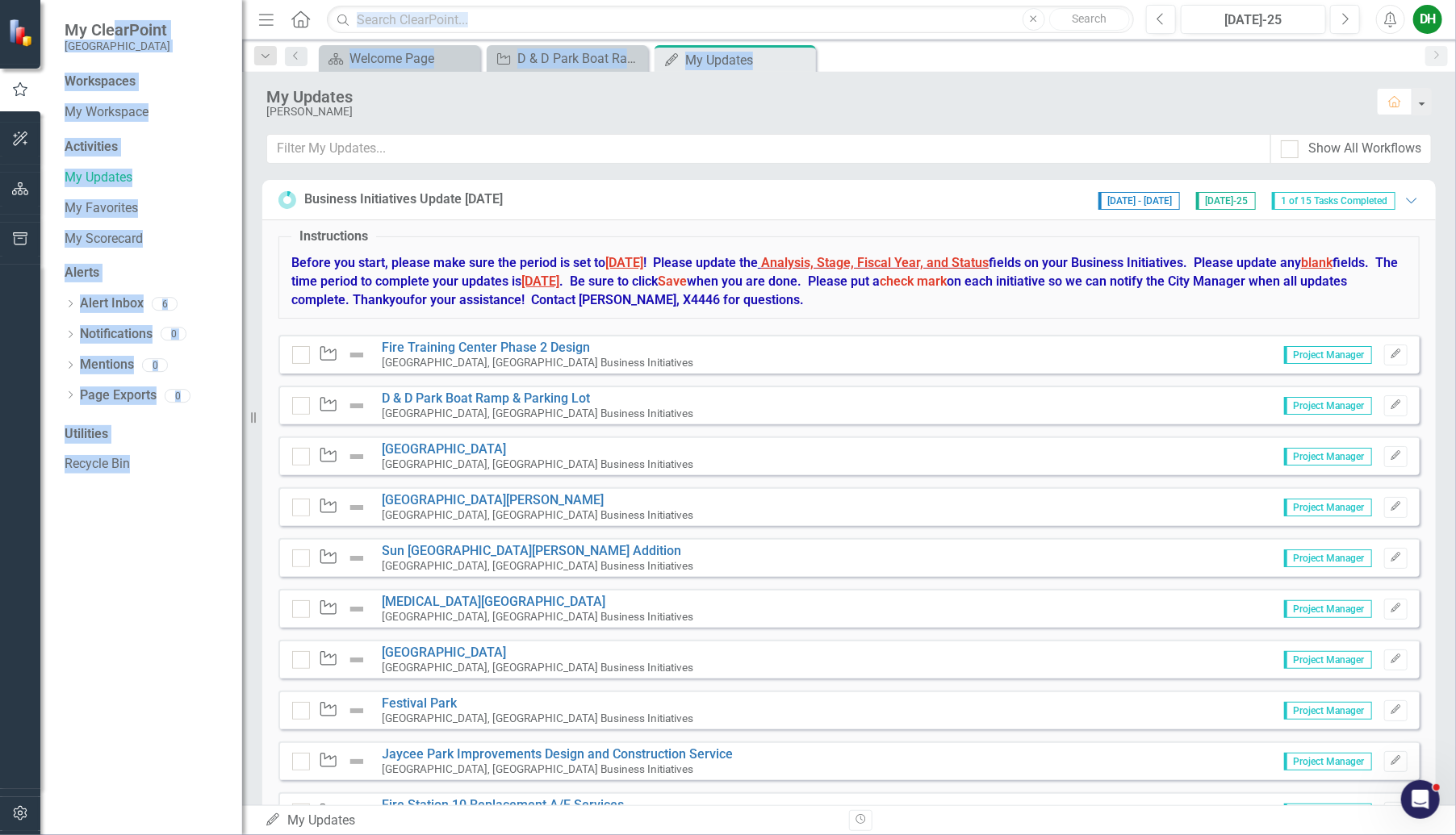 drag, startPoint x: 905, startPoint y: 57, endPoint x: 109, endPoint y: 17, distance: 797.0044 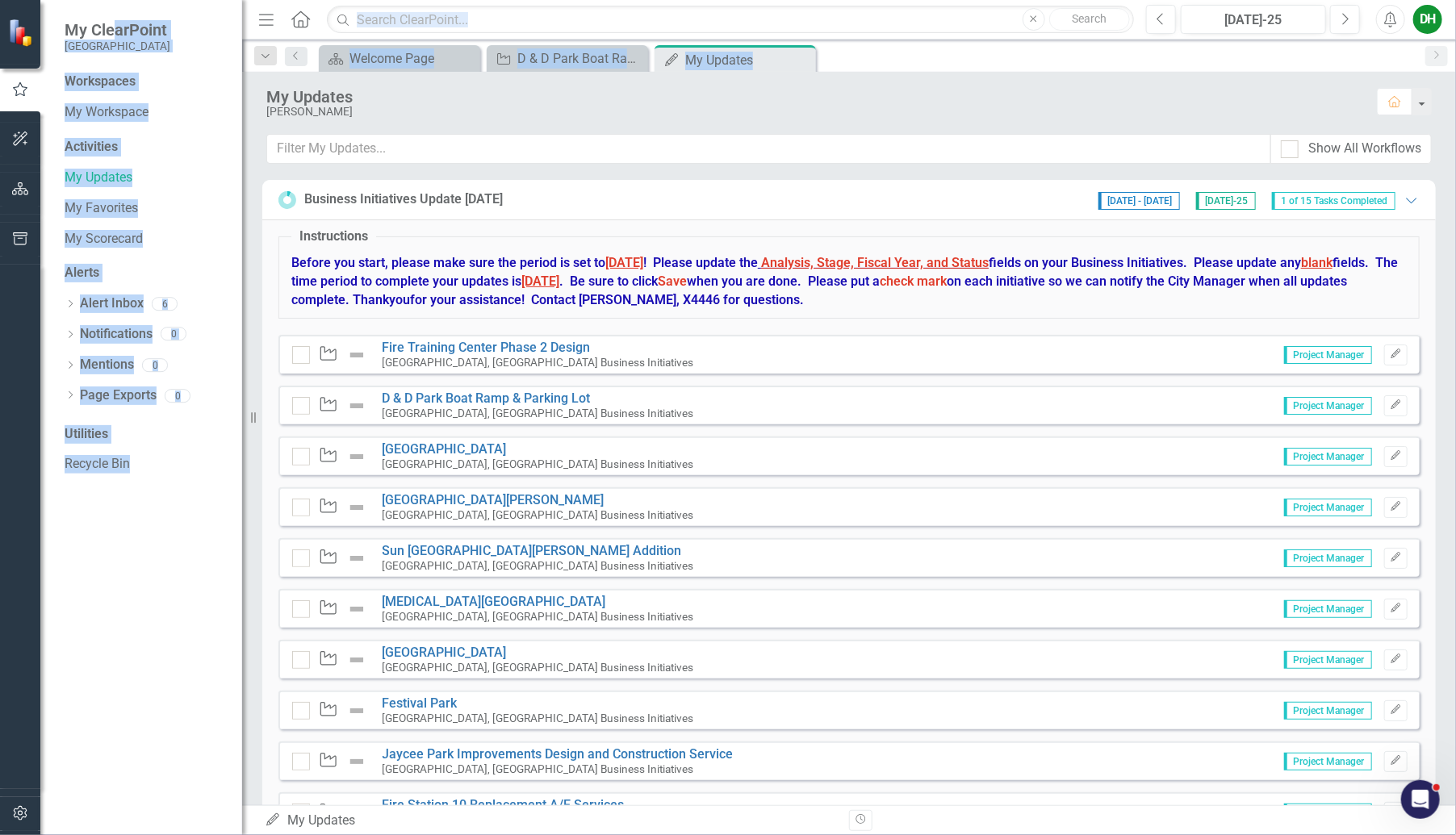 click on "My ClearPoint Cape Coral Workspaces My Workspace Activities My Updates My Favorites My Scorecard Alerts Dropdown Alert Inbox 6 Notification   [CC] Business Initiatives Update [DATE] Reminder Notification   Business Initiatives Update [DATE] Reminder Notification   [CC] Business Initiatives Update Reminder Dropdown Notifications 0 Dropdown Mentions 0 No Mentions Available Dropdown Page Exports 0 Utilities Recycle Bin Resize Menu Home Search Close Search Previous [DATE]-25 Next Alerts DH User Edit Profile Disable Sound Silence Alerts Help Support Center icon.tutorial Show Tutorials icon.portal Success Portal Logout Log Out Dropdown Search Scorecard Welcome Page Close Waypoint D & D Park Boat Ramp & Parking Lot Close My Updates My Updates Pin Previous Scorecard Welcome Page Close Waypoint D & D Park Boat Ramp & Parking Lot Close My Updates My Updates Pin Close Next My Updates [PERSON_NAME] Home Show All Workflows Business Initiatives Update [DATE]  [DATE] - [DATE] [DATE]-25 1 of 15 Tasks Completed Expanded" at bounding box center (728, 417) 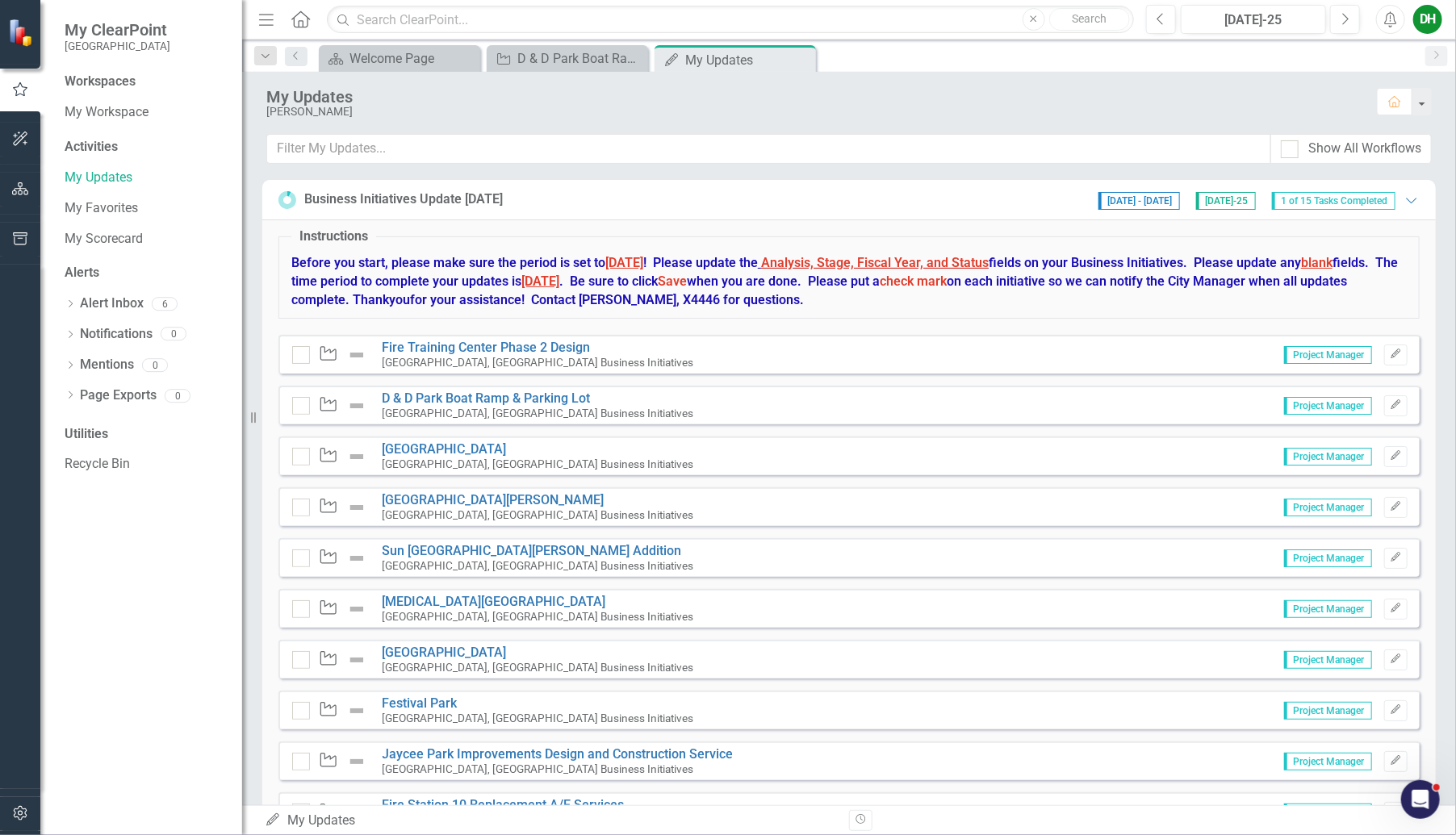 click on "My Updates [PERSON_NAME] Home" at bounding box center [849, 102] 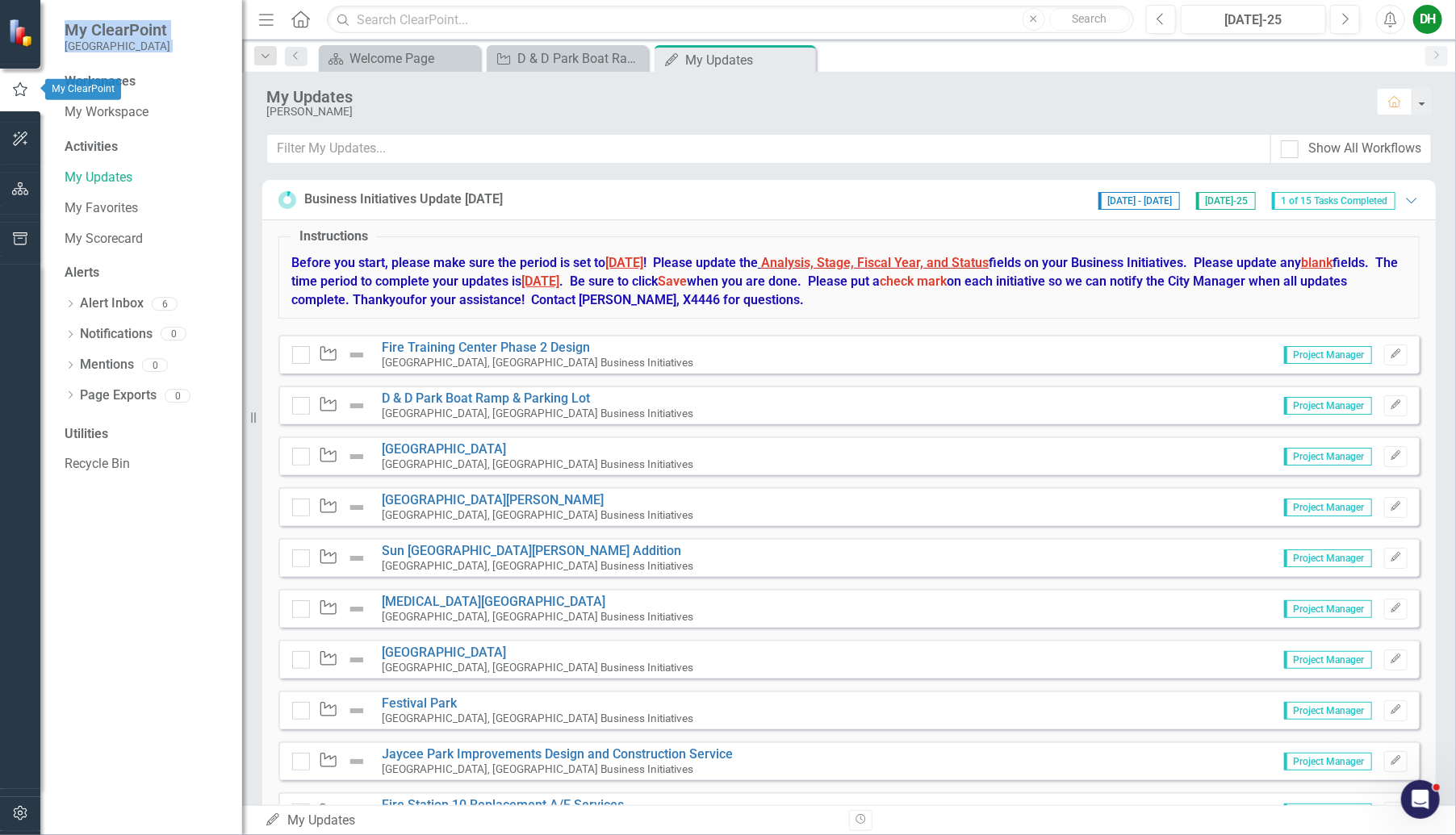 drag, startPoint x: 46, startPoint y: 83, endPoint x: 2, endPoint y: 70, distance: 45.880279 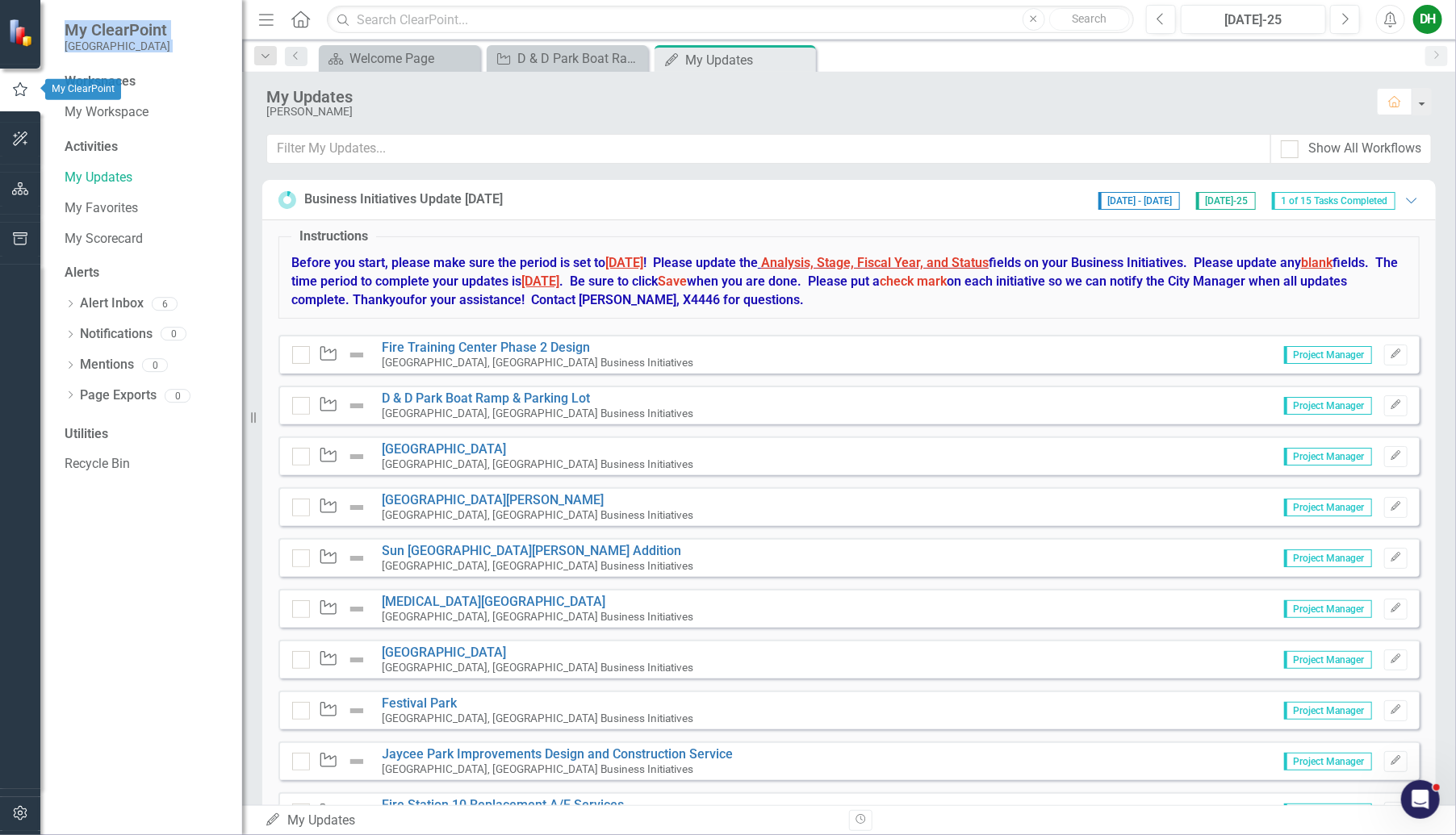 click on "My ClearPoint Cape Coral Workspaces My Workspace Activities My Updates My Favorites My Scorecard Alerts Dropdown Alert Inbox 6 Notification   [CC] Business Initiatives Update [DATE] Reminder Notification   Business Initiatives Update [DATE] Reminder Notification   [CC] Business Initiatives Update Reminder Dropdown Notifications 0 Dropdown Mentions 0 No Mentions Available Dropdown Page Exports 0 Utilities Recycle Bin Resize" at bounding box center [121, 417] 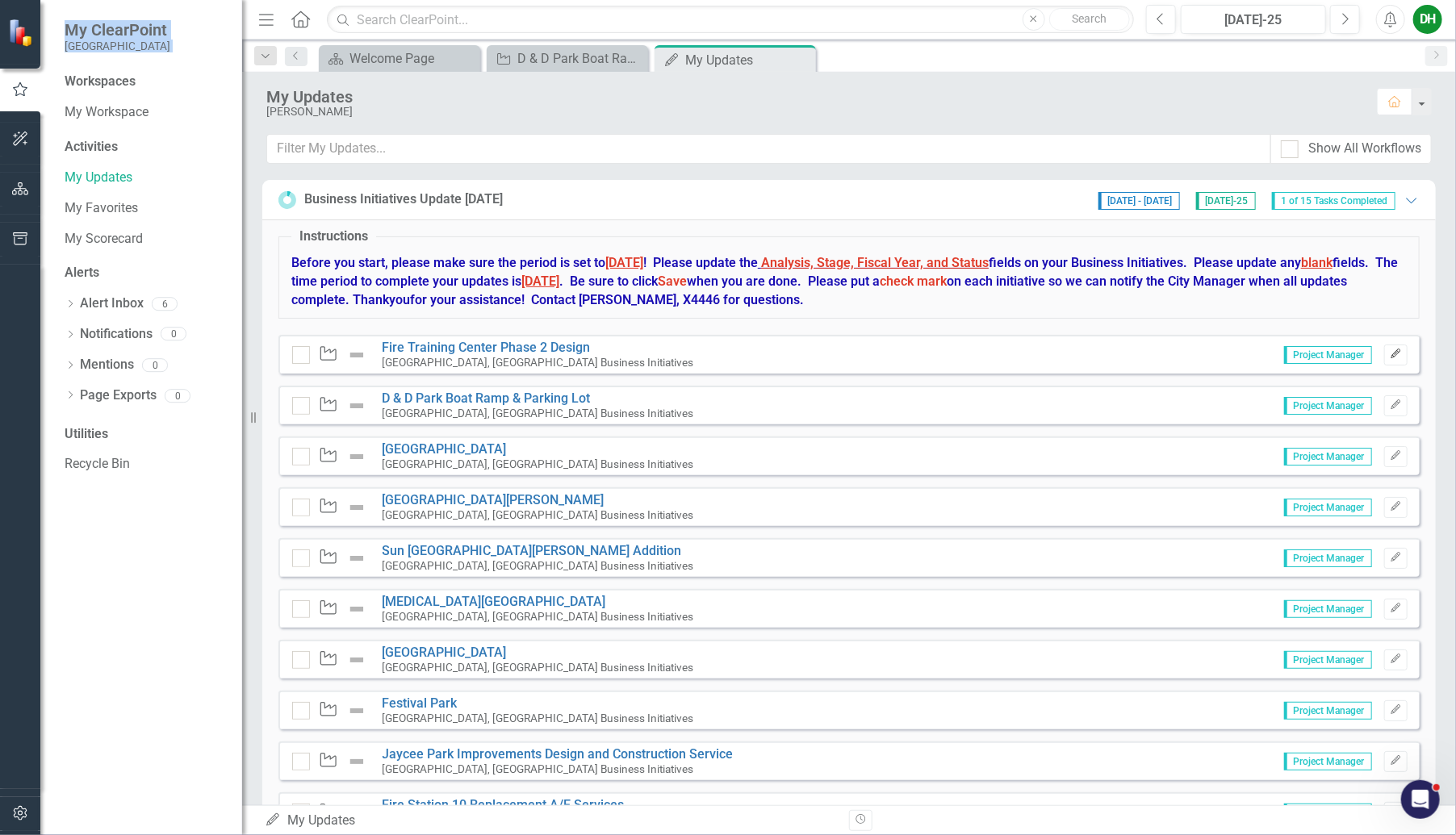 click on "Edit" 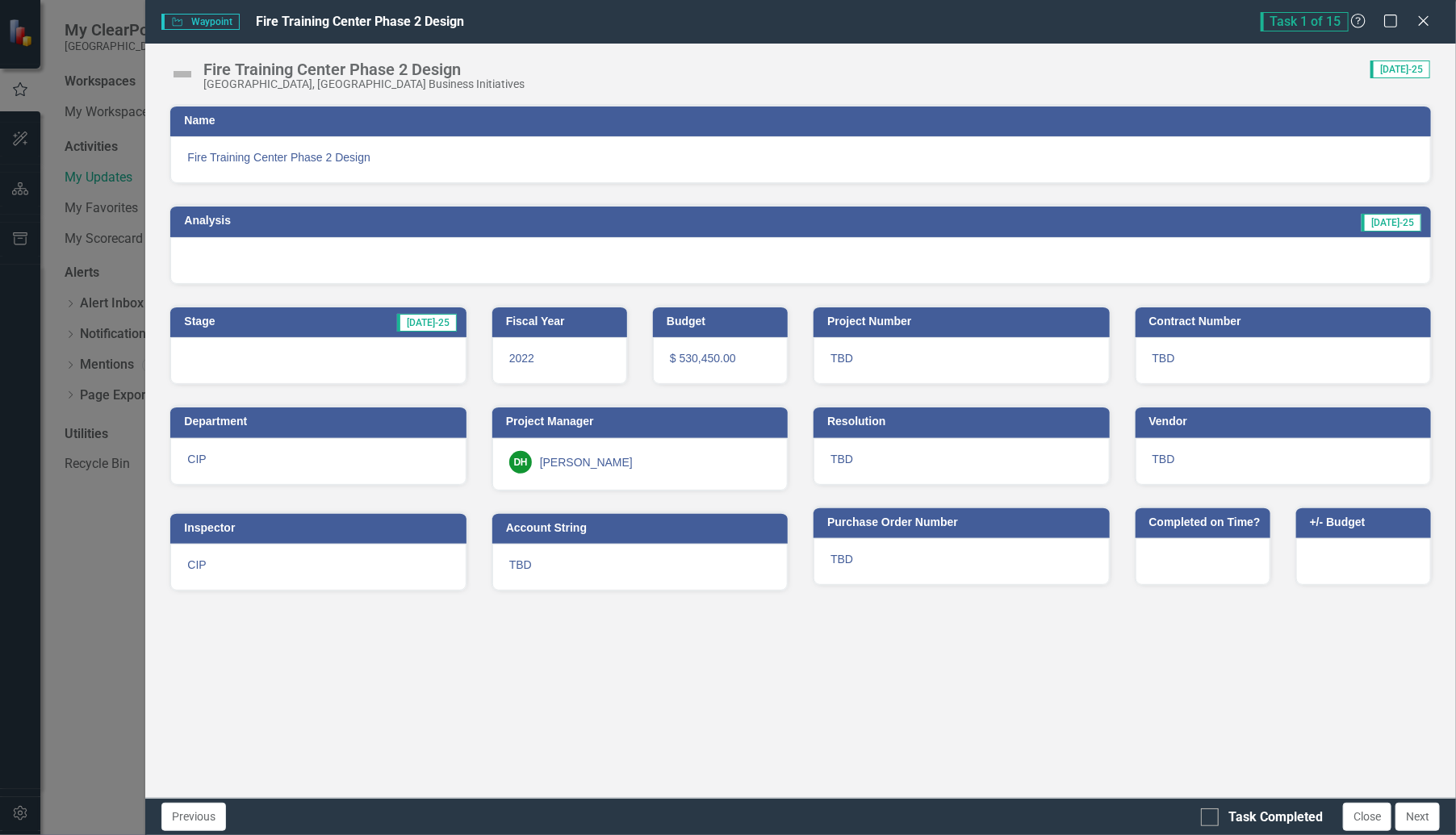 click on "Fire Training Center Phase 2 Design" at bounding box center [364, 69] 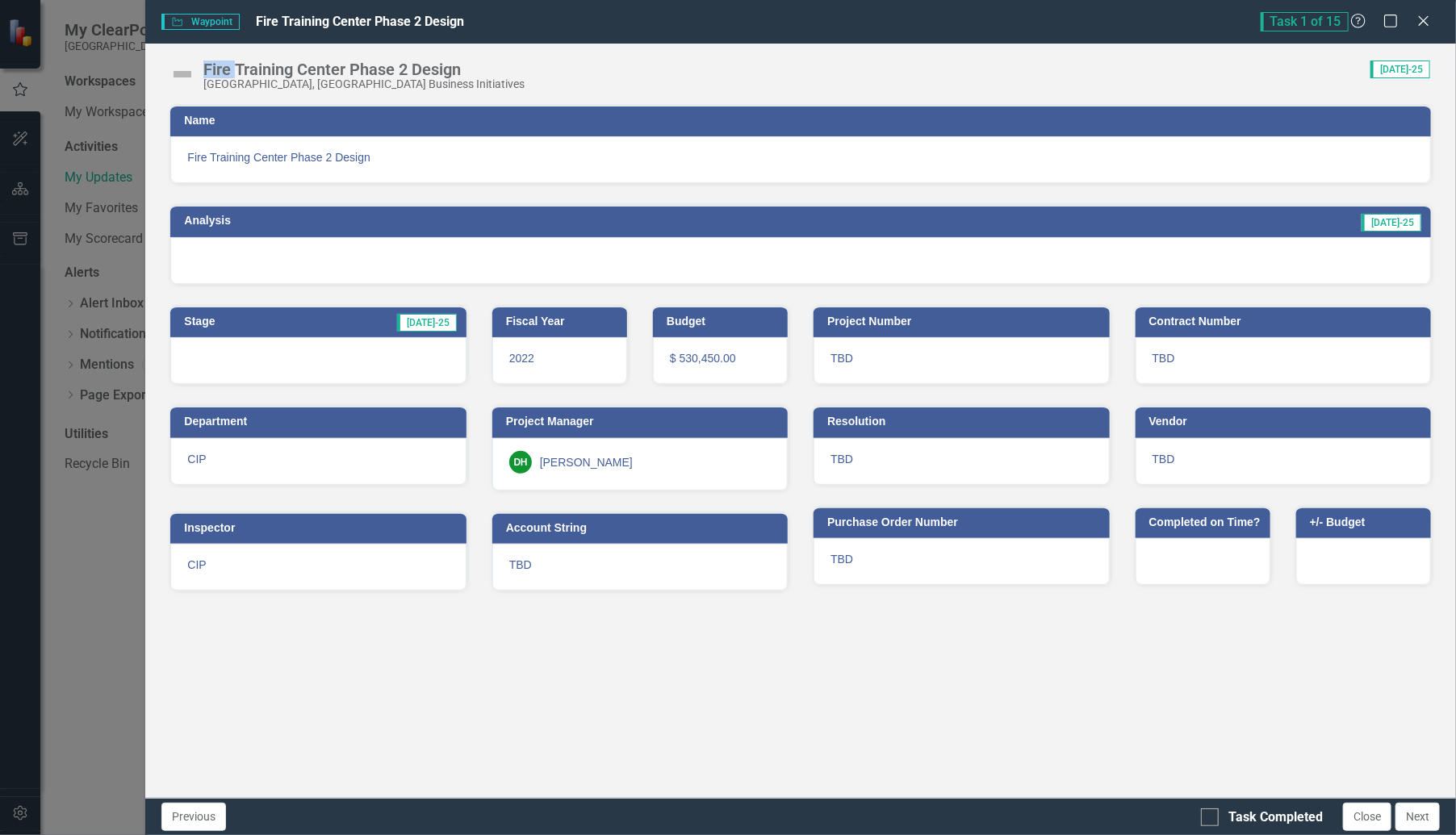 click on "Fire Training Center Phase 2 Design" at bounding box center (364, 69) 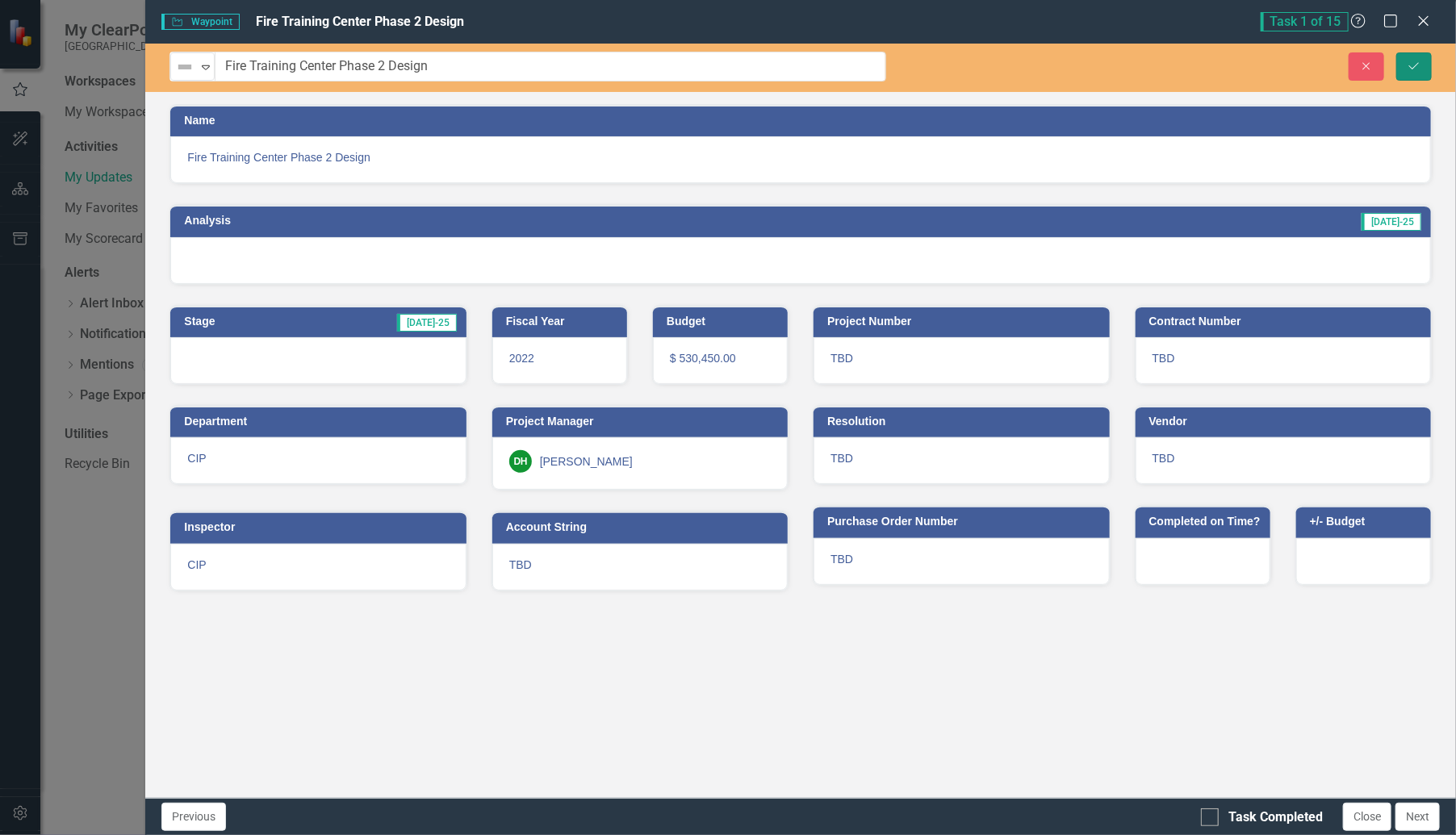 click on "Save" 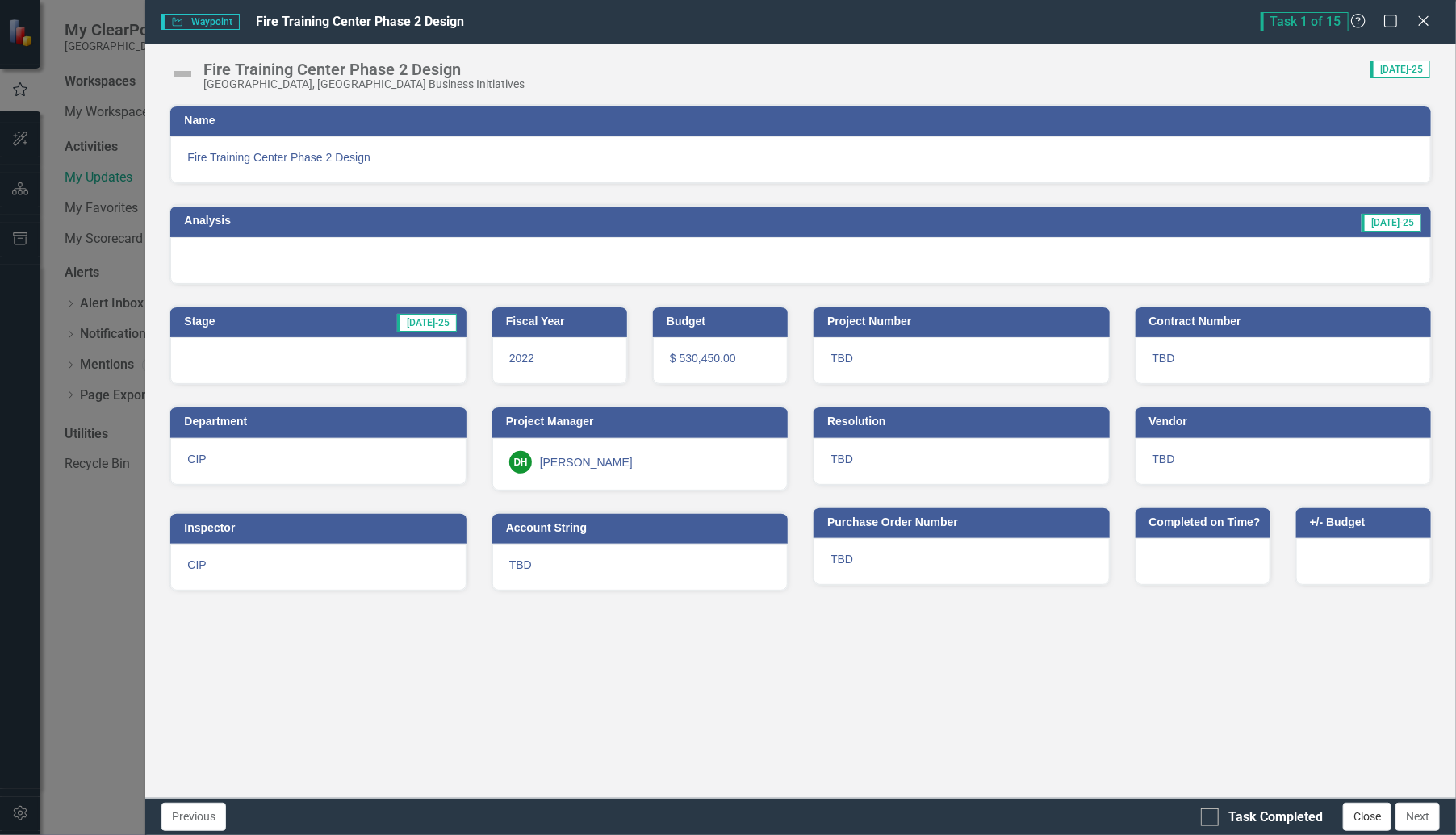 click on "Close" at bounding box center [1367, 816] 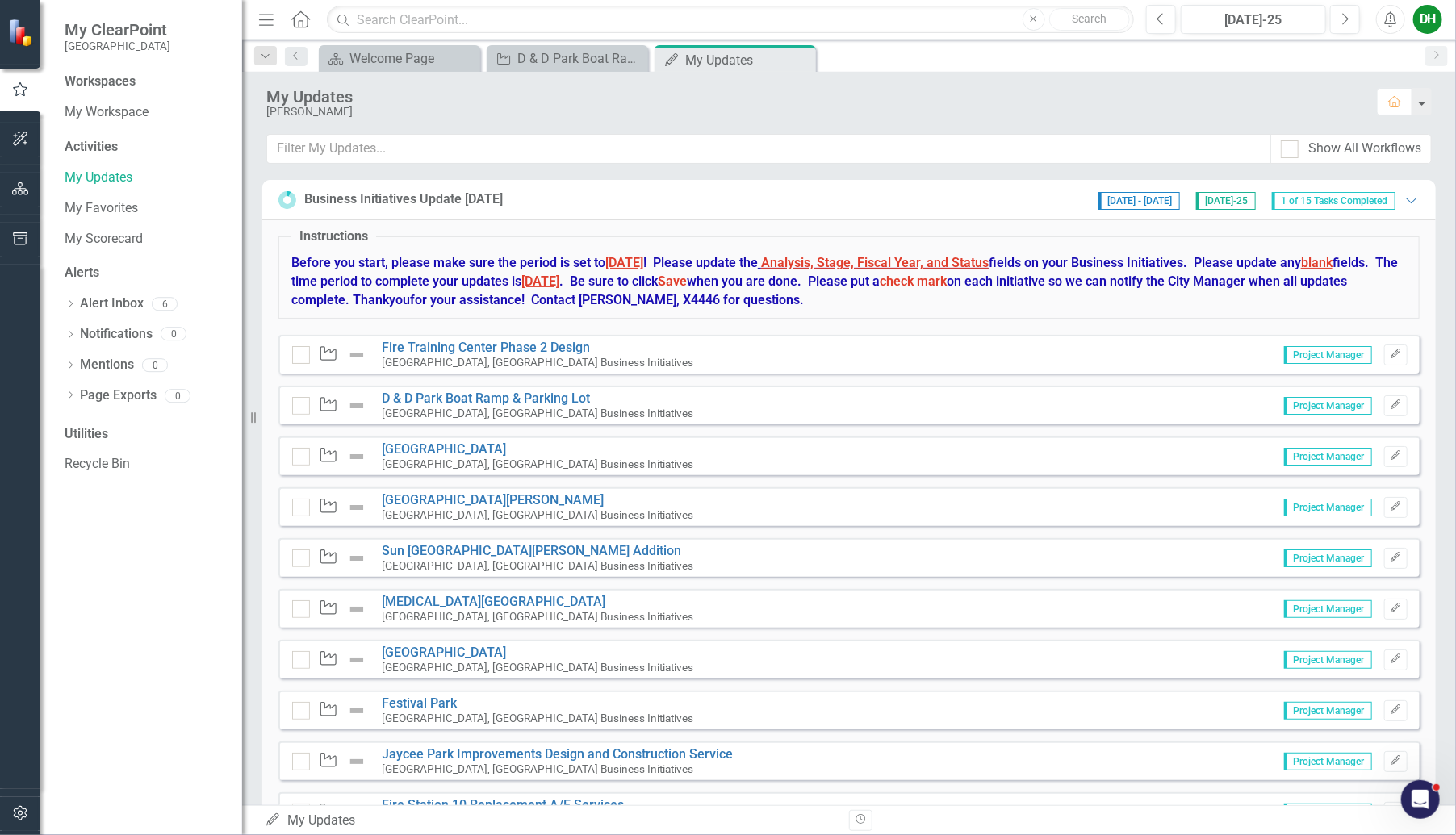 click on "DH" at bounding box center [1428, 19] 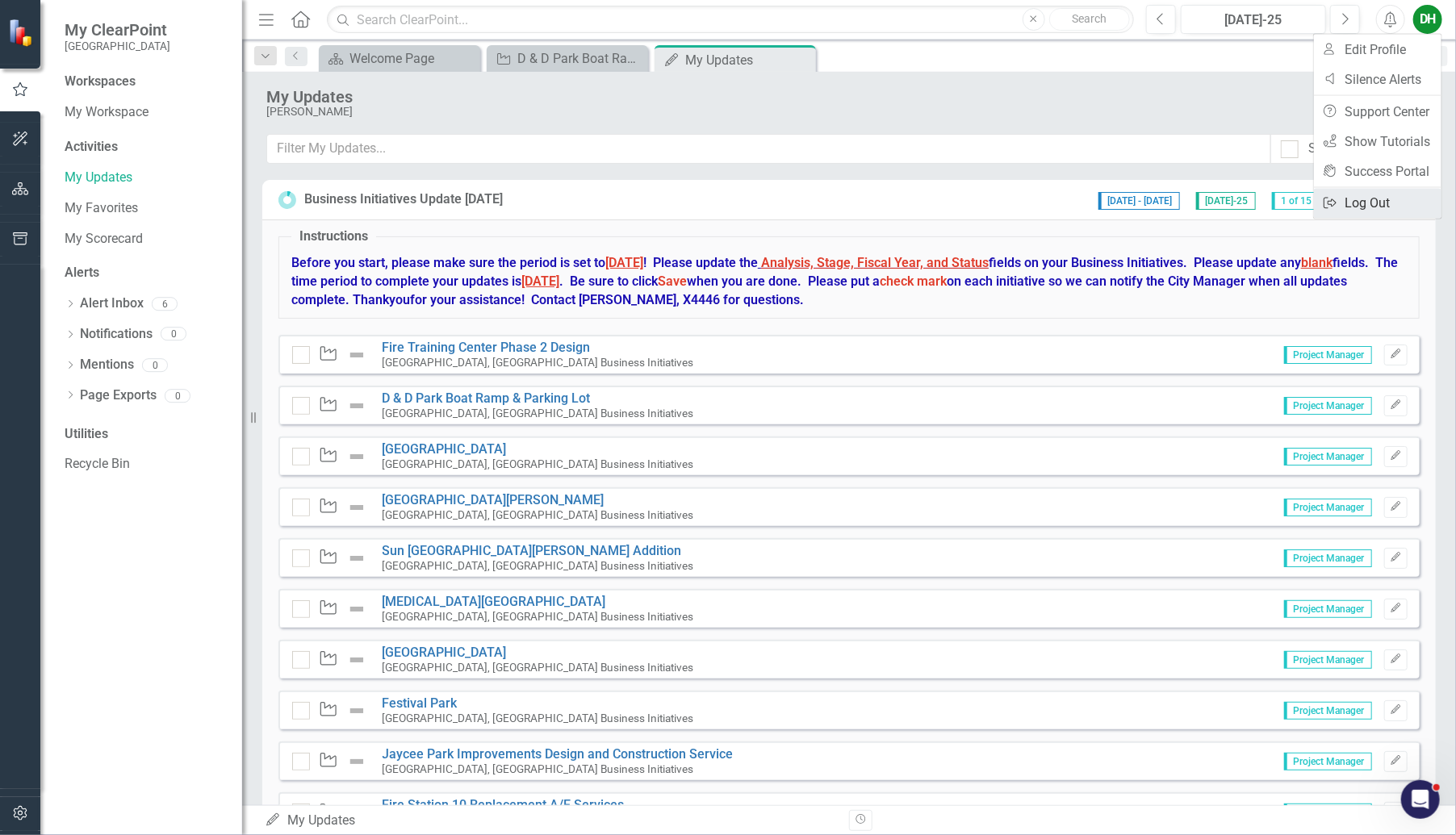 click on "Logout Log Out" at bounding box center [1378, 203] 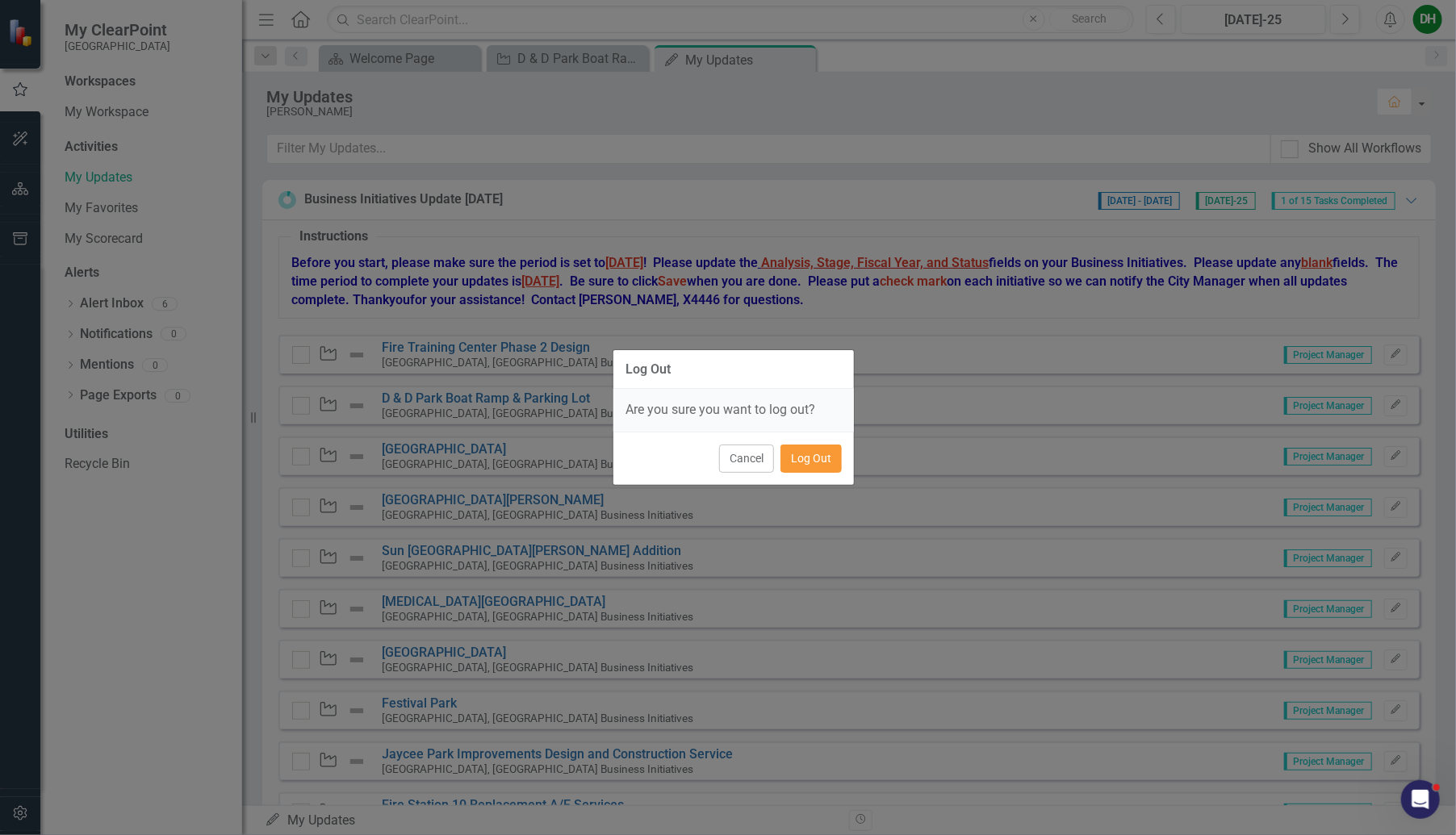 click on "Log Out" at bounding box center [811, 458] 